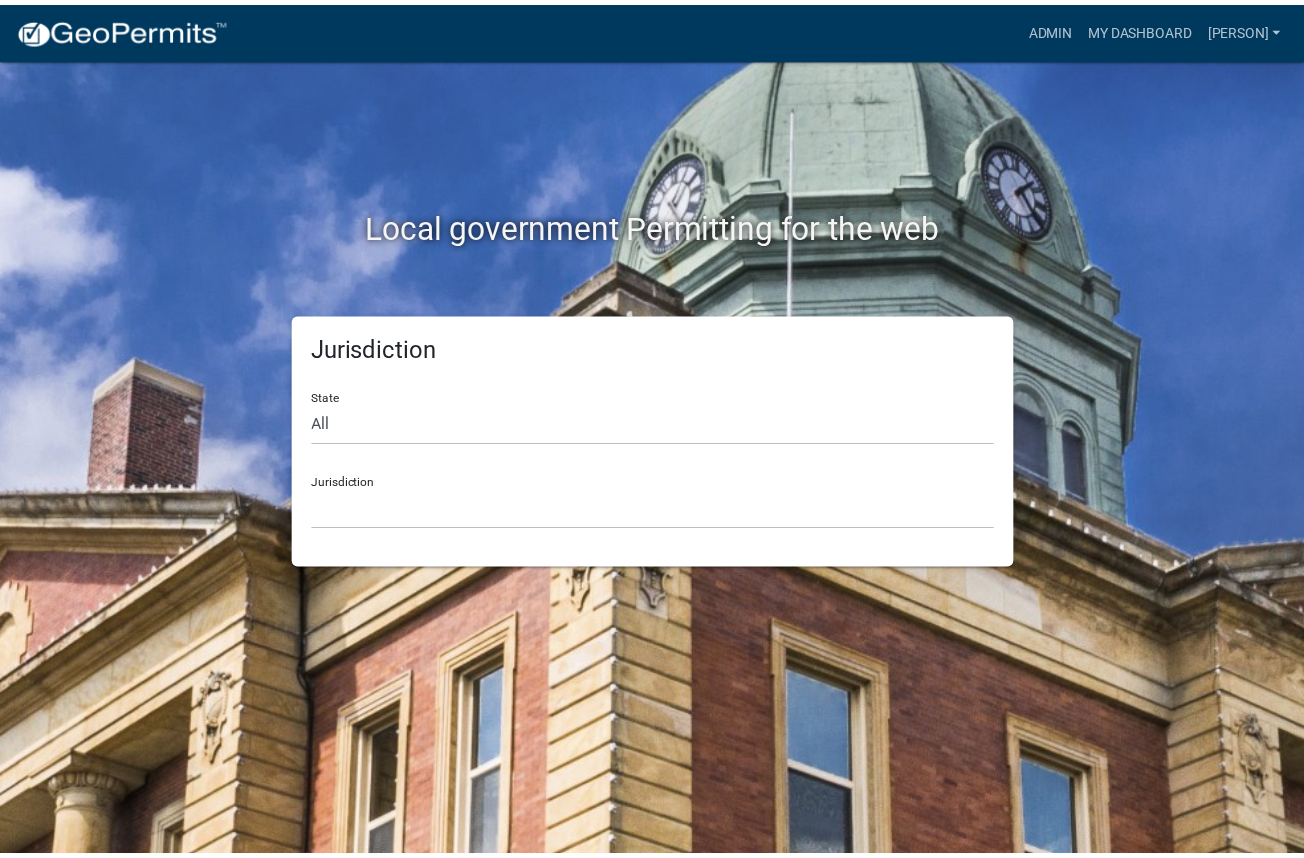 scroll, scrollTop: 0, scrollLeft: 0, axis: both 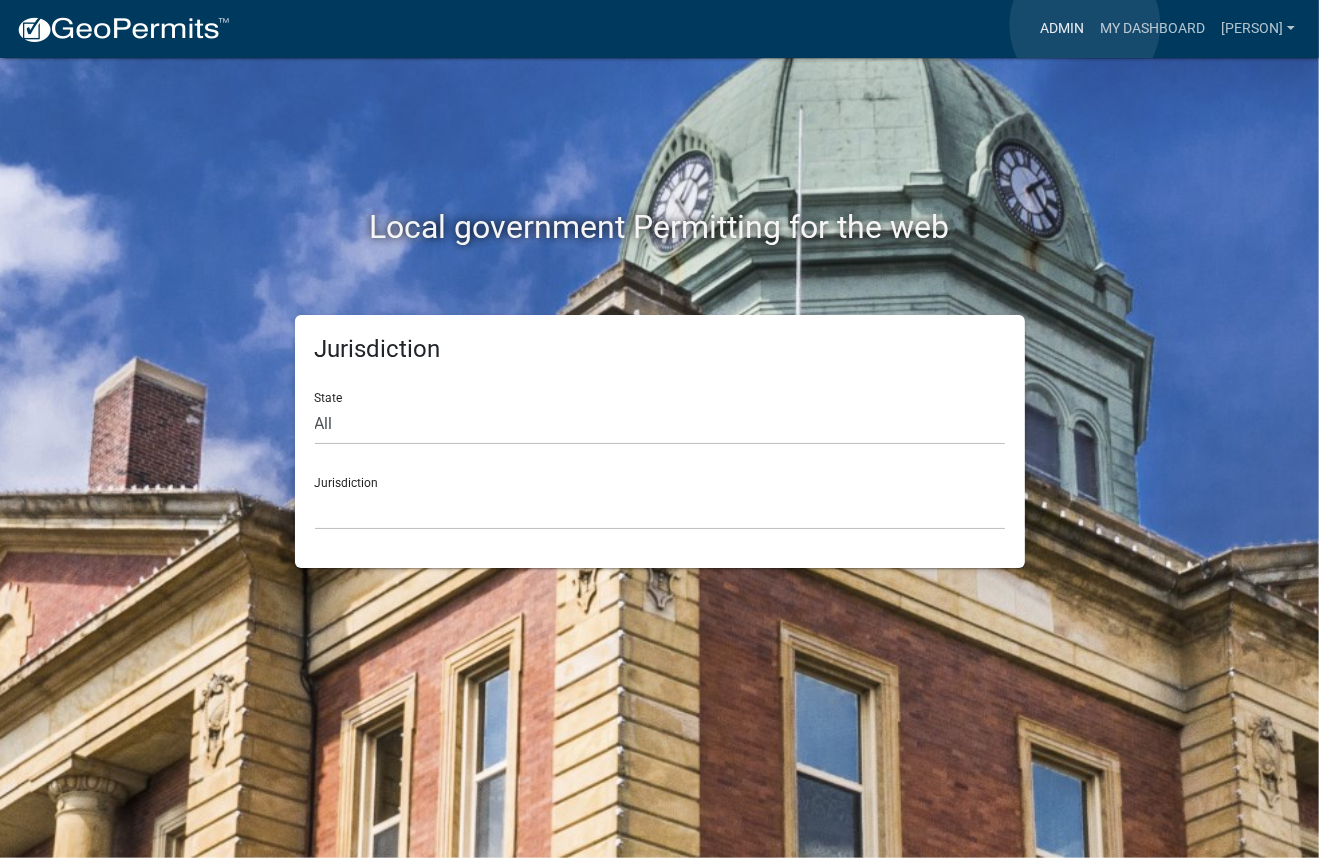 click on "Admin" at bounding box center (1062, 29) 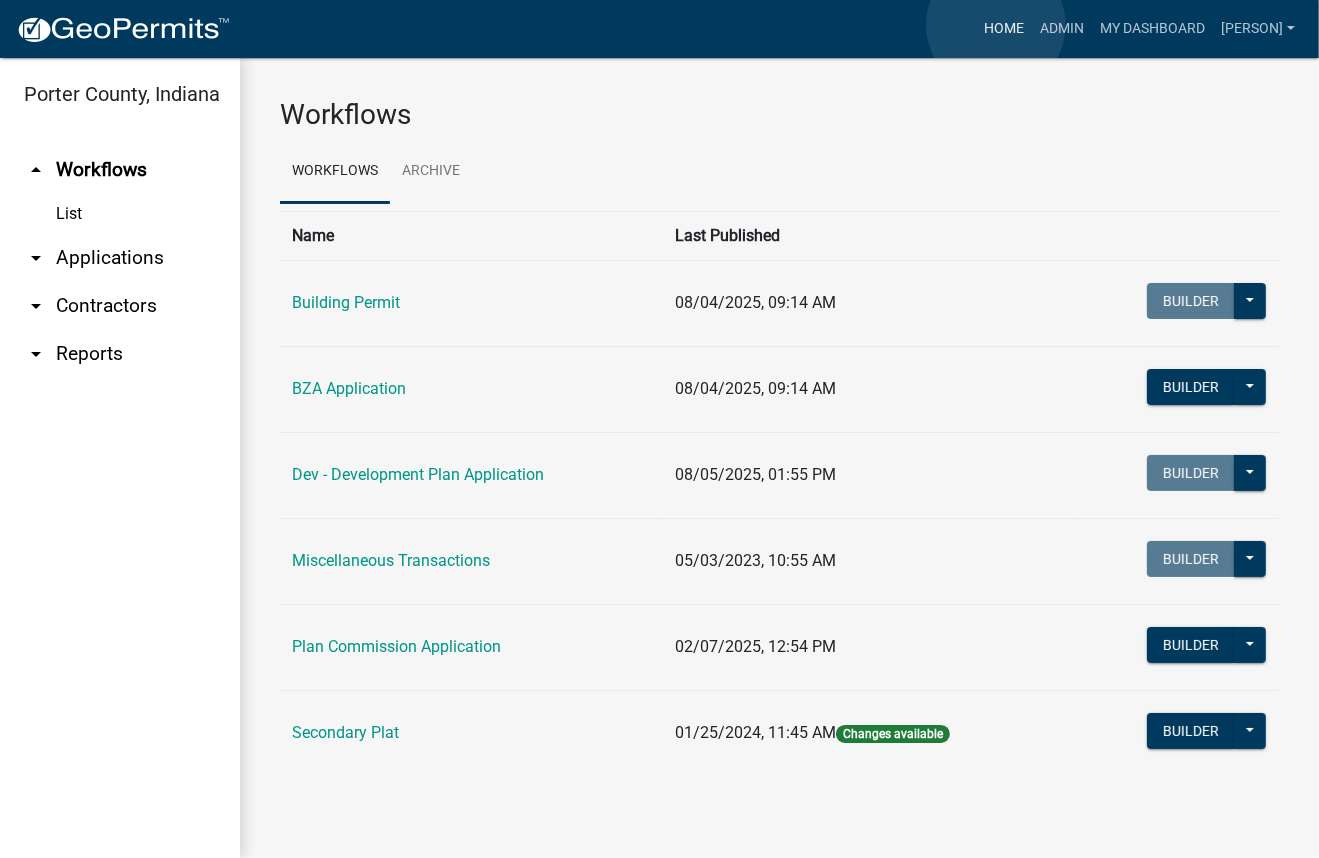 click on "Home" at bounding box center [1004, 29] 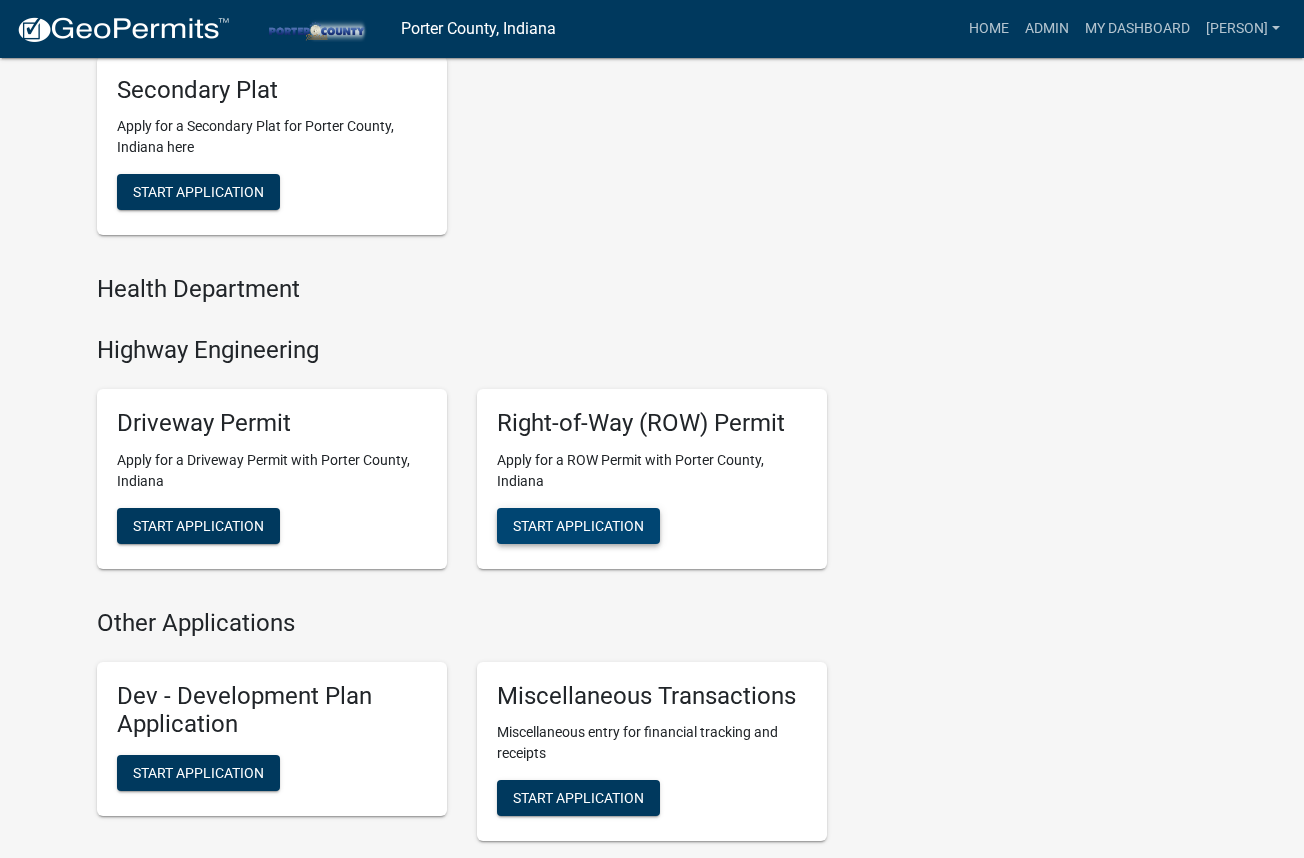 scroll, scrollTop: 900, scrollLeft: 0, axis: vertical 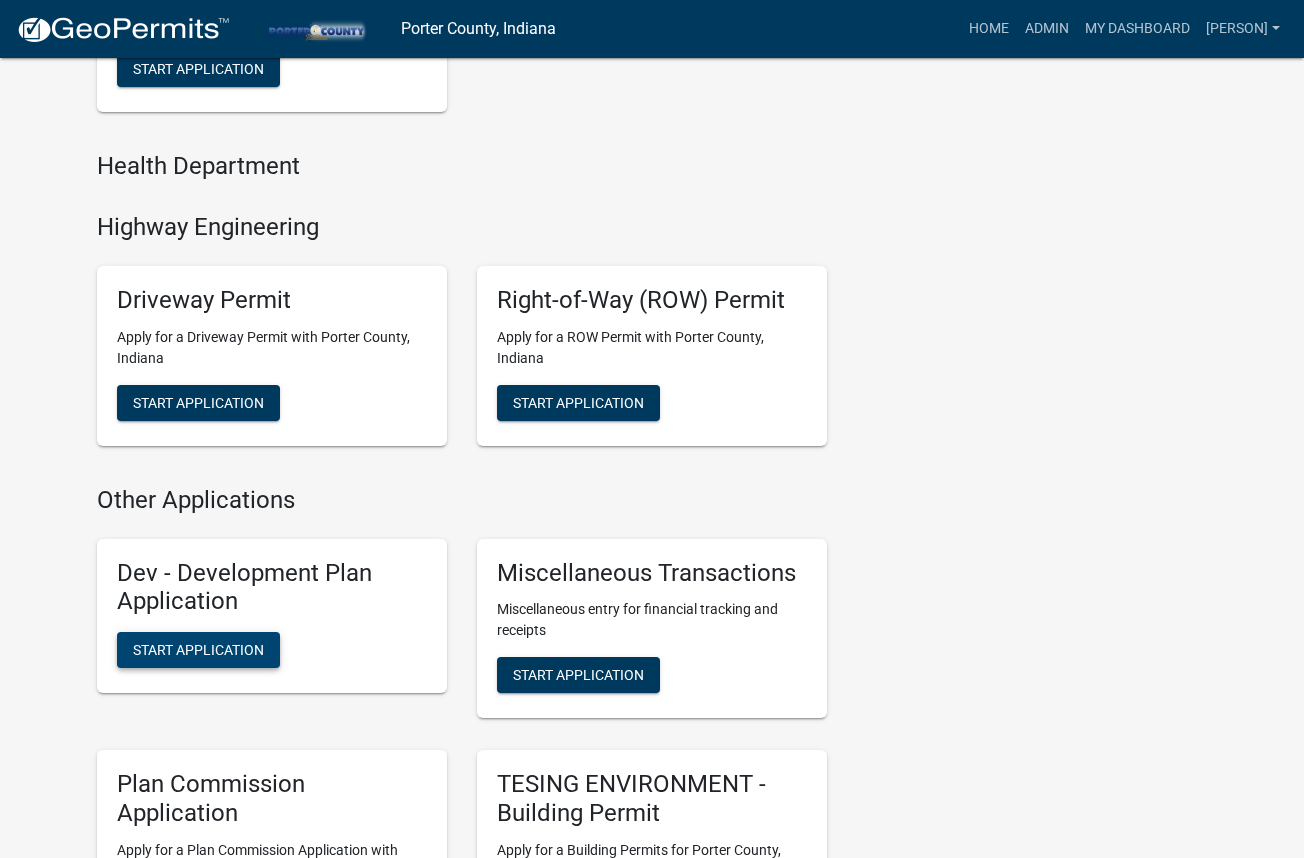 click on "Start Application" 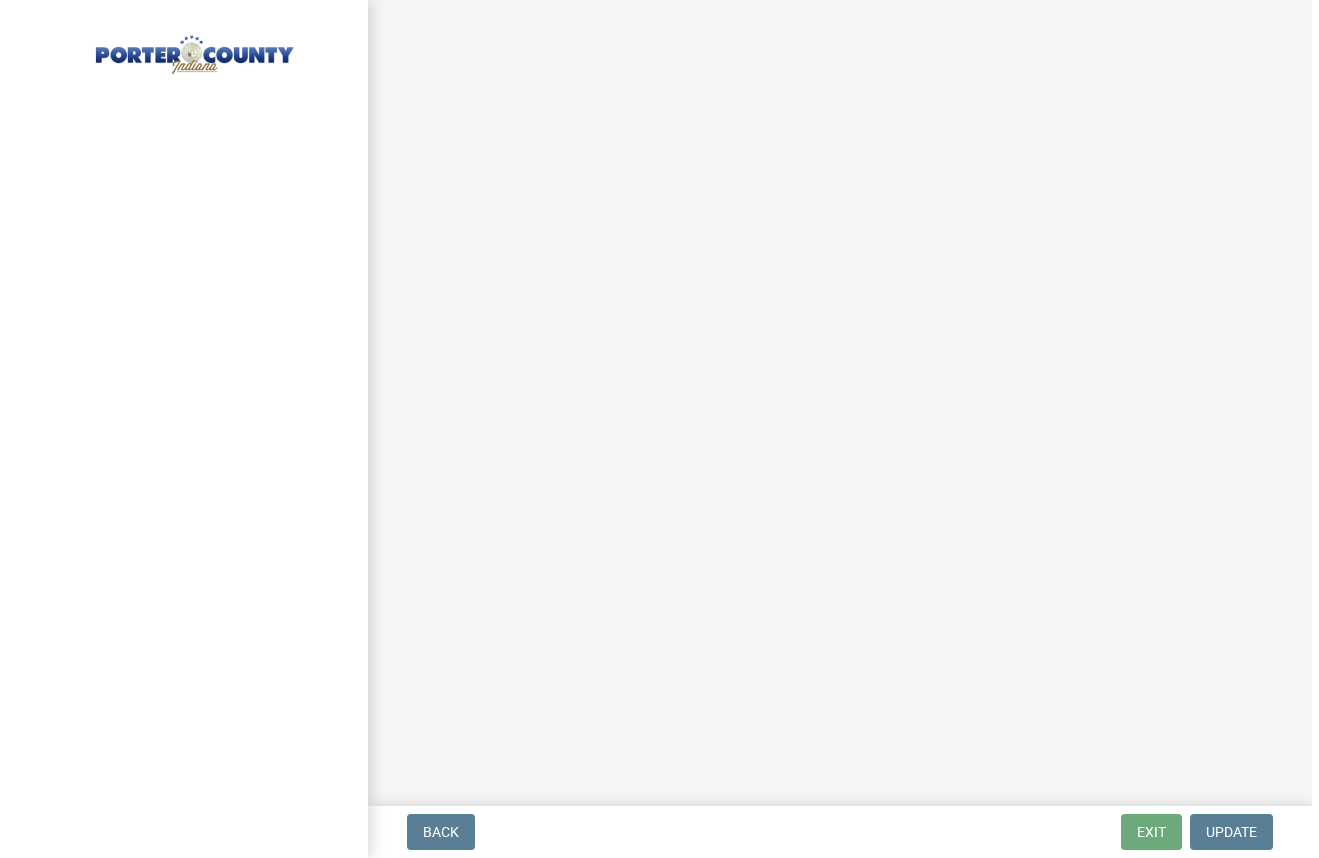 scroll, scrollTop: 0, scrollLeft: 0, axis: both 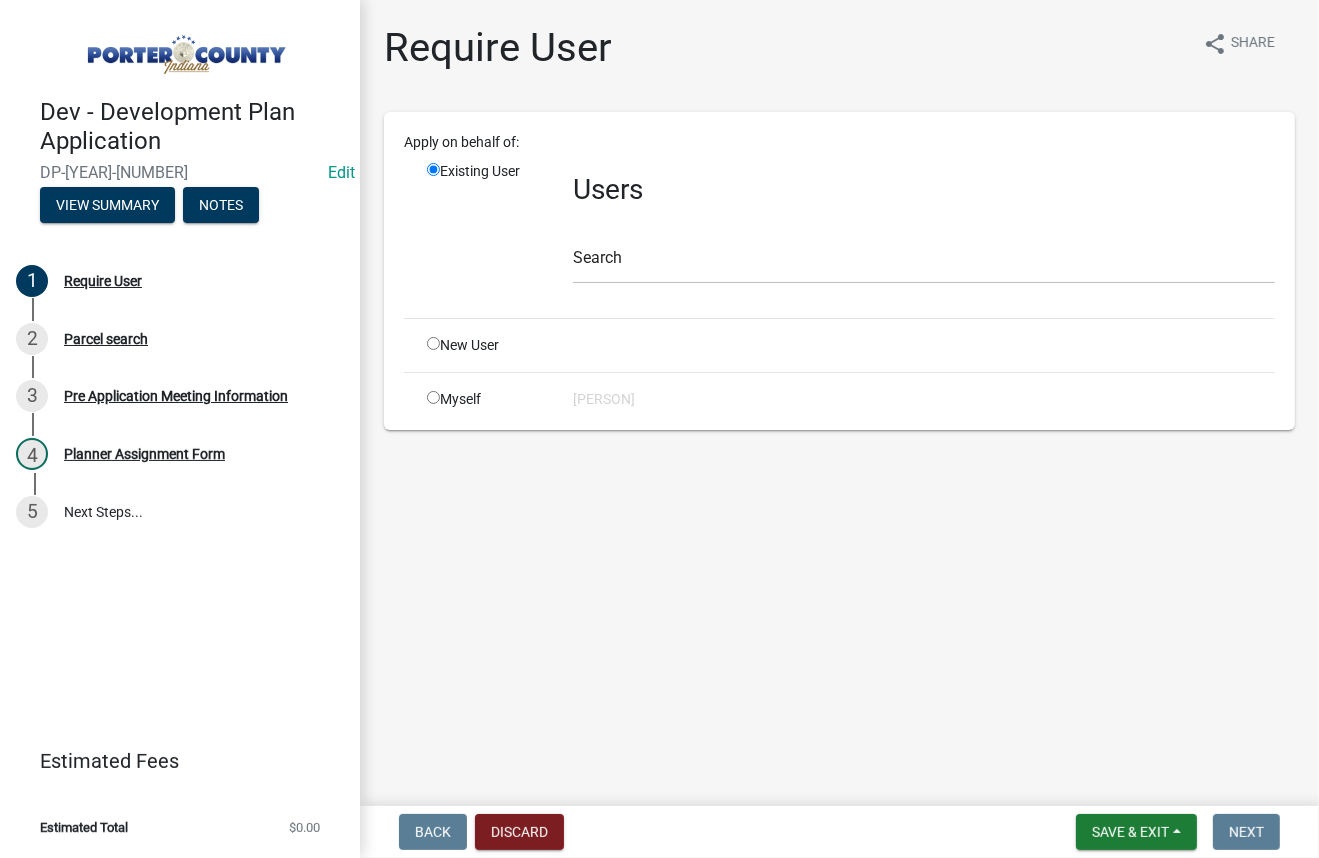click 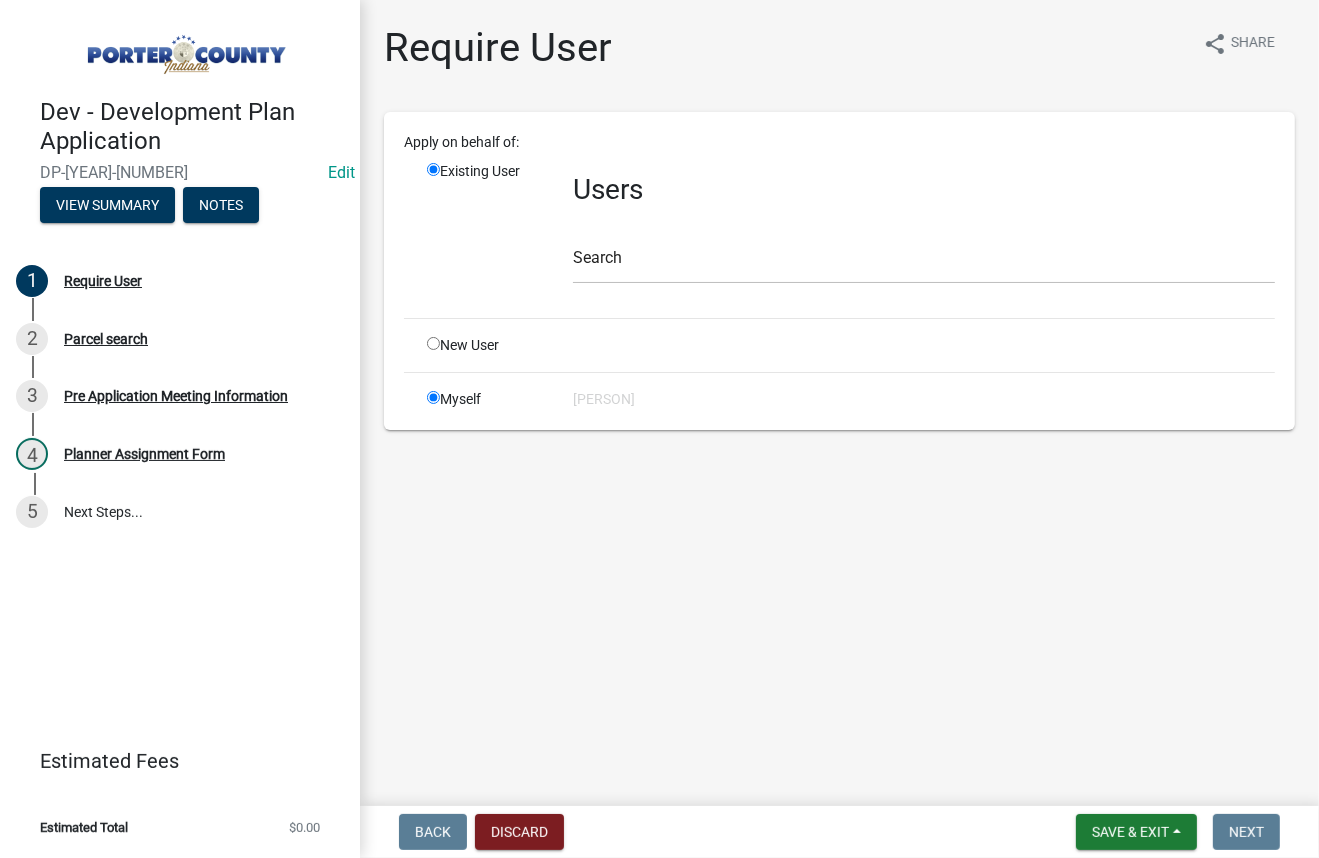 radio on "false" 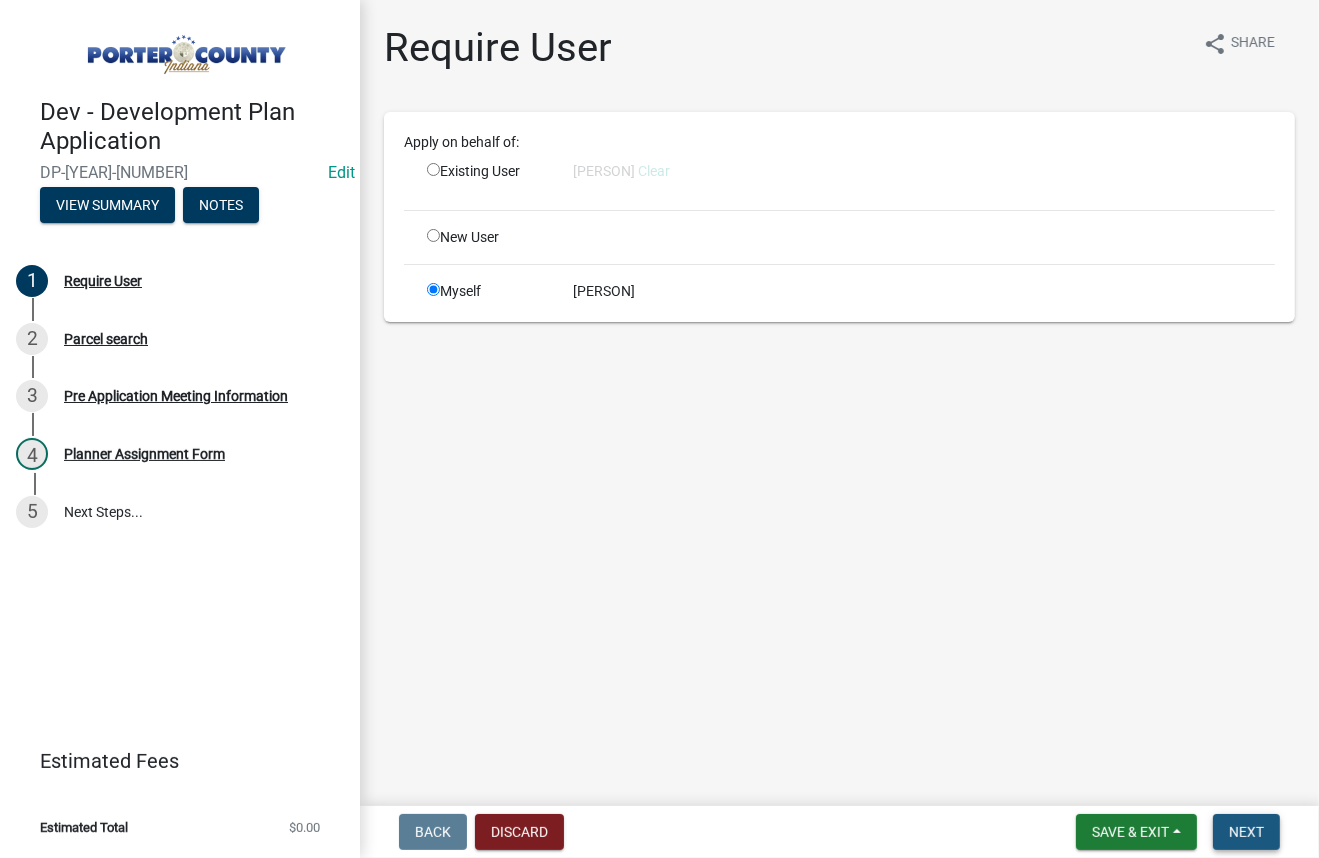 click on "Next" at bounding box center [1246, 832] 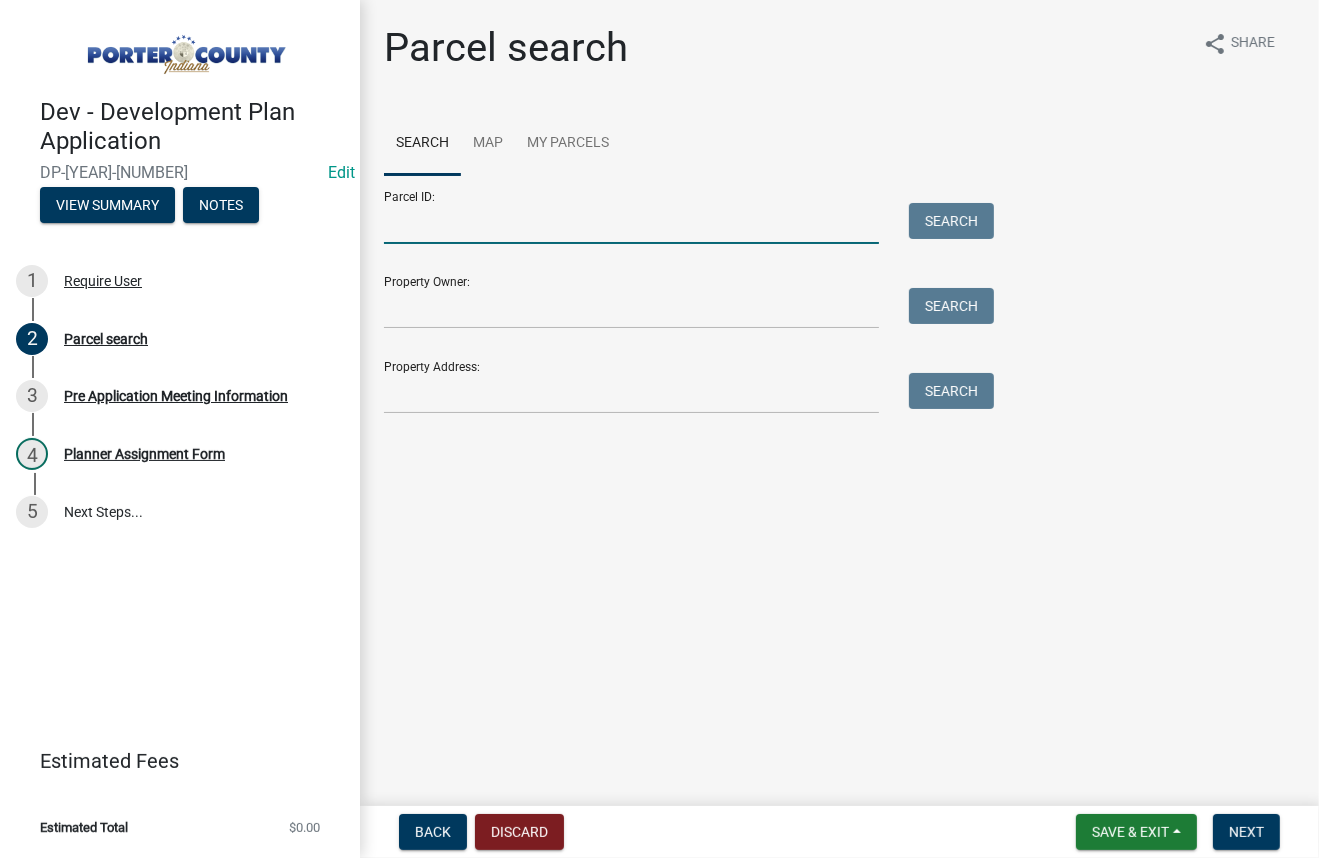 click on "Parcel ID:" at bounding box center (631, 223) 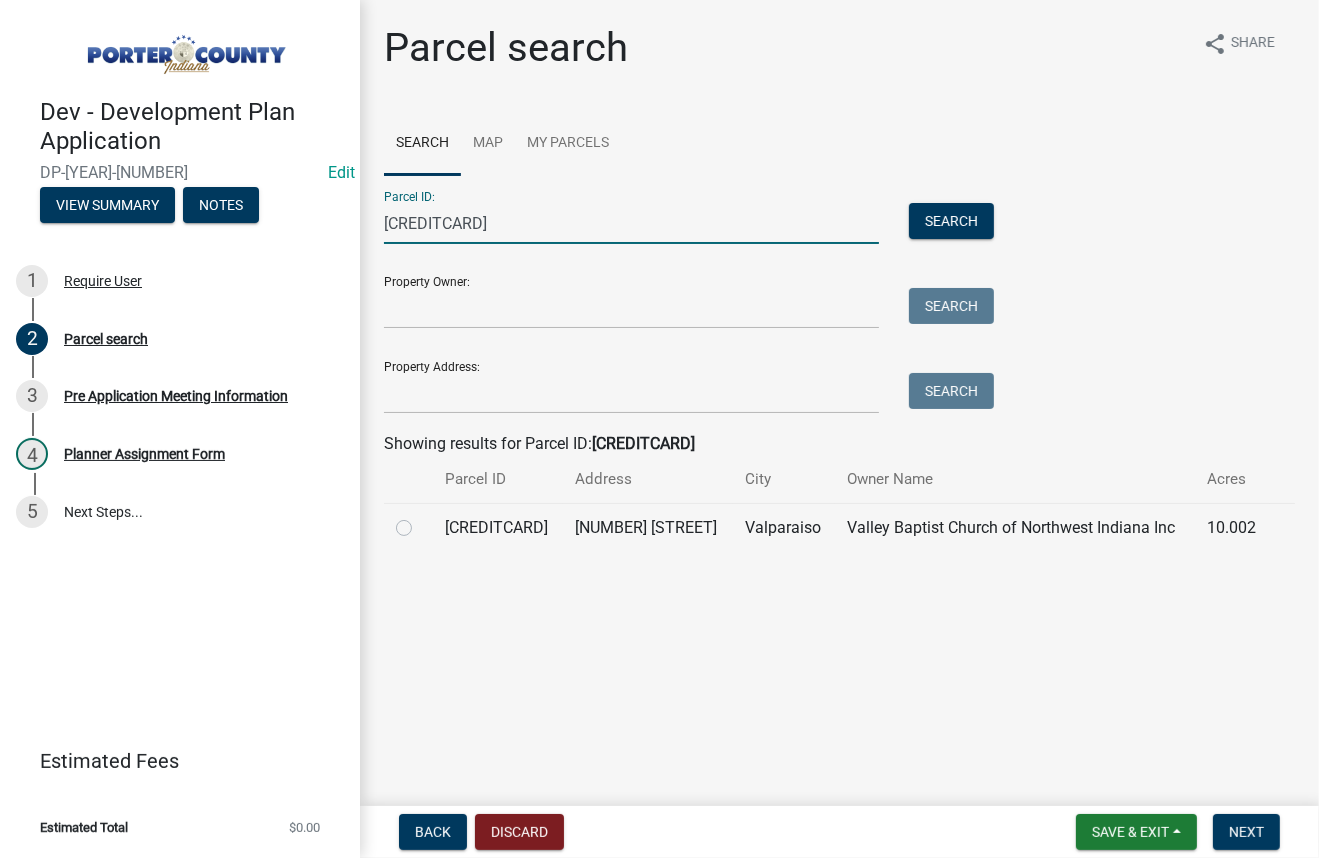 type on "[CREDITCARD]" 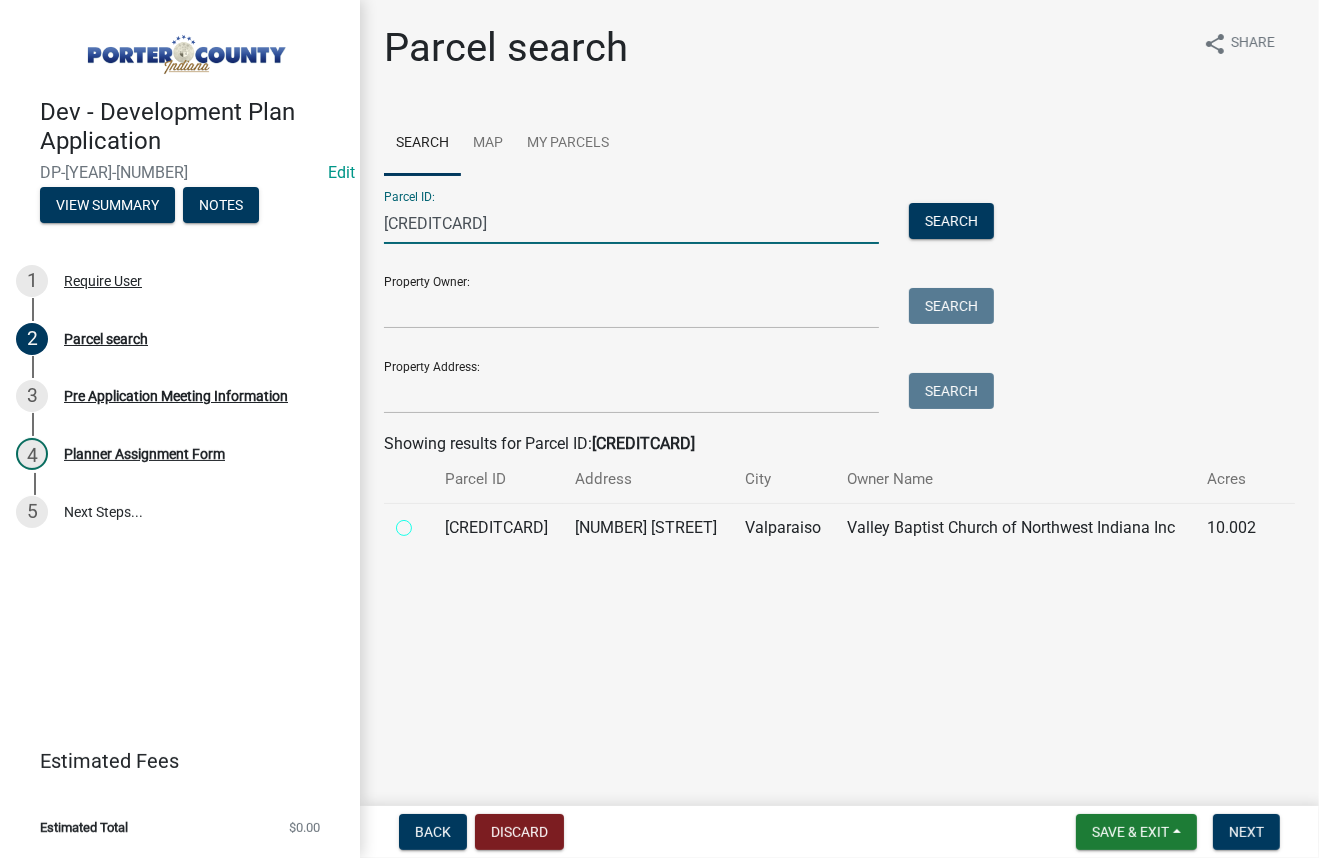 radio on "true" 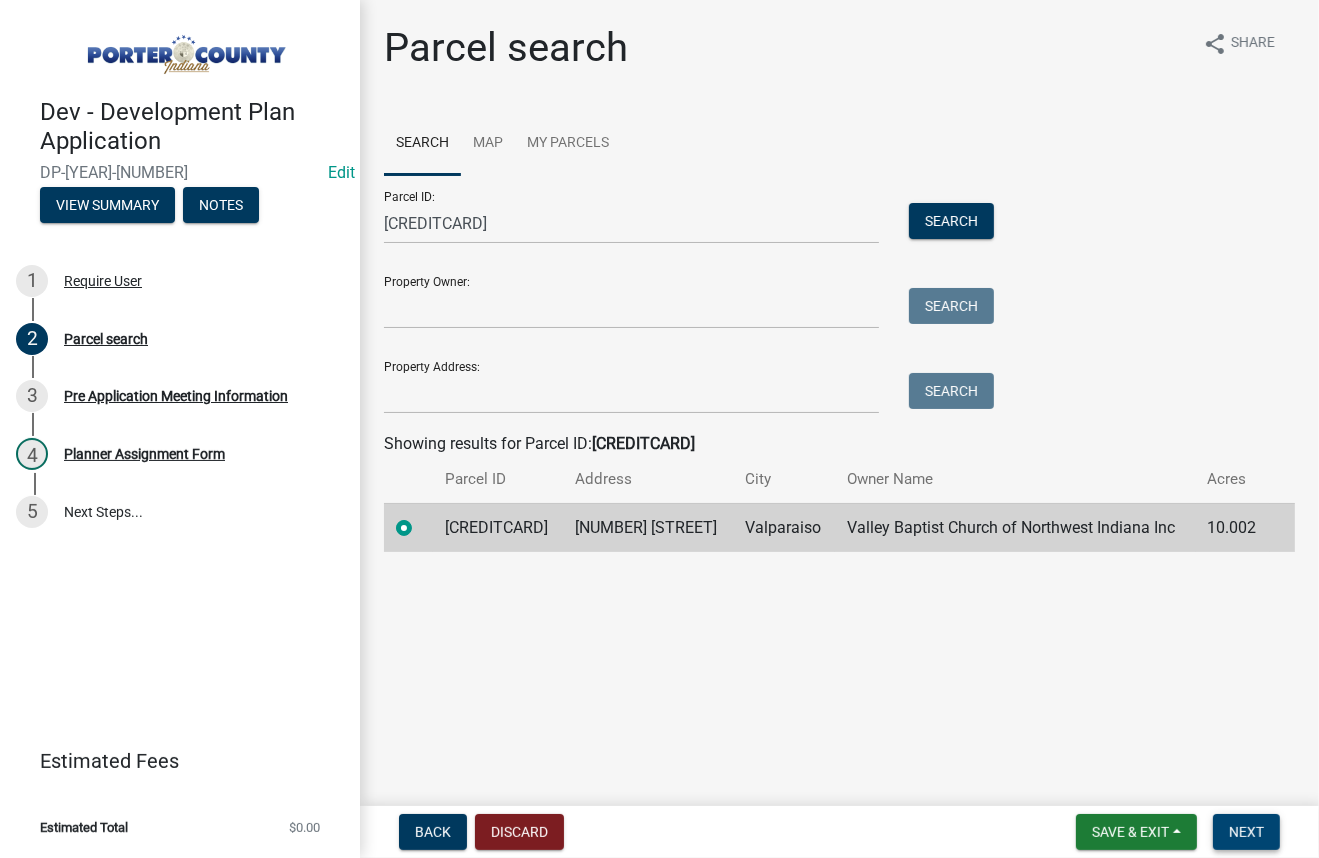 click on "Next" at bounding box center [1246, 832] 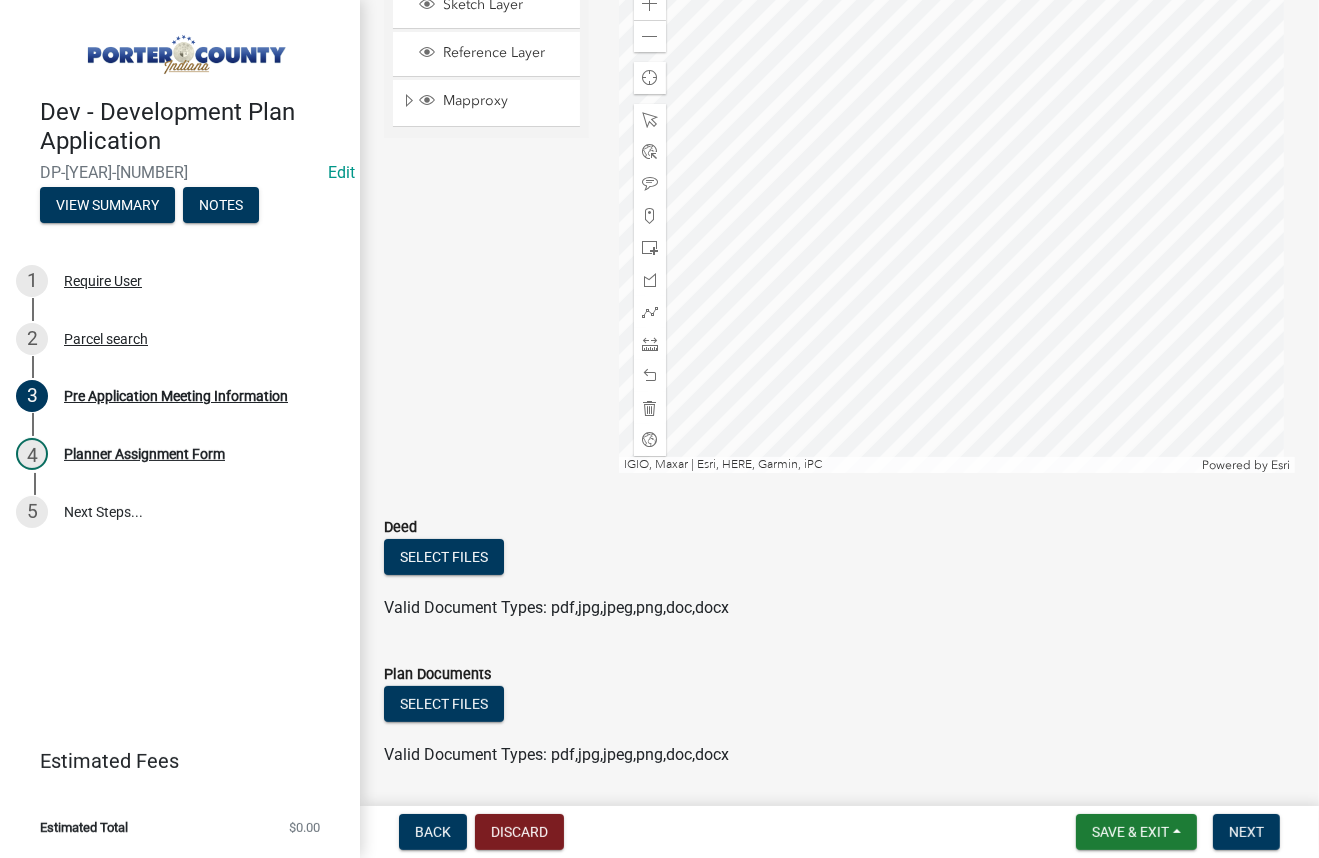 scroll, scrollTop: 200, scrollLeft: 0, axis: vertical 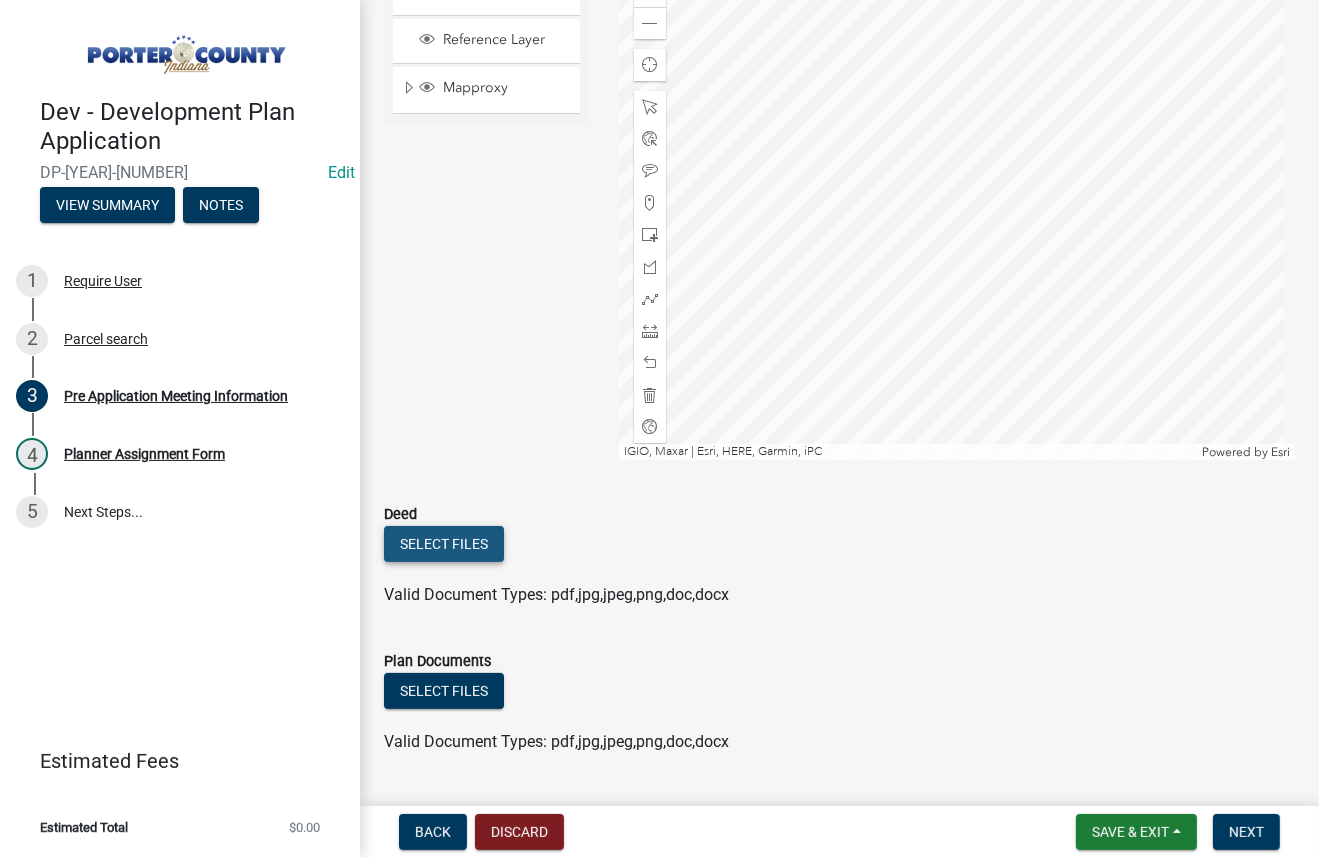 click on "Select files" 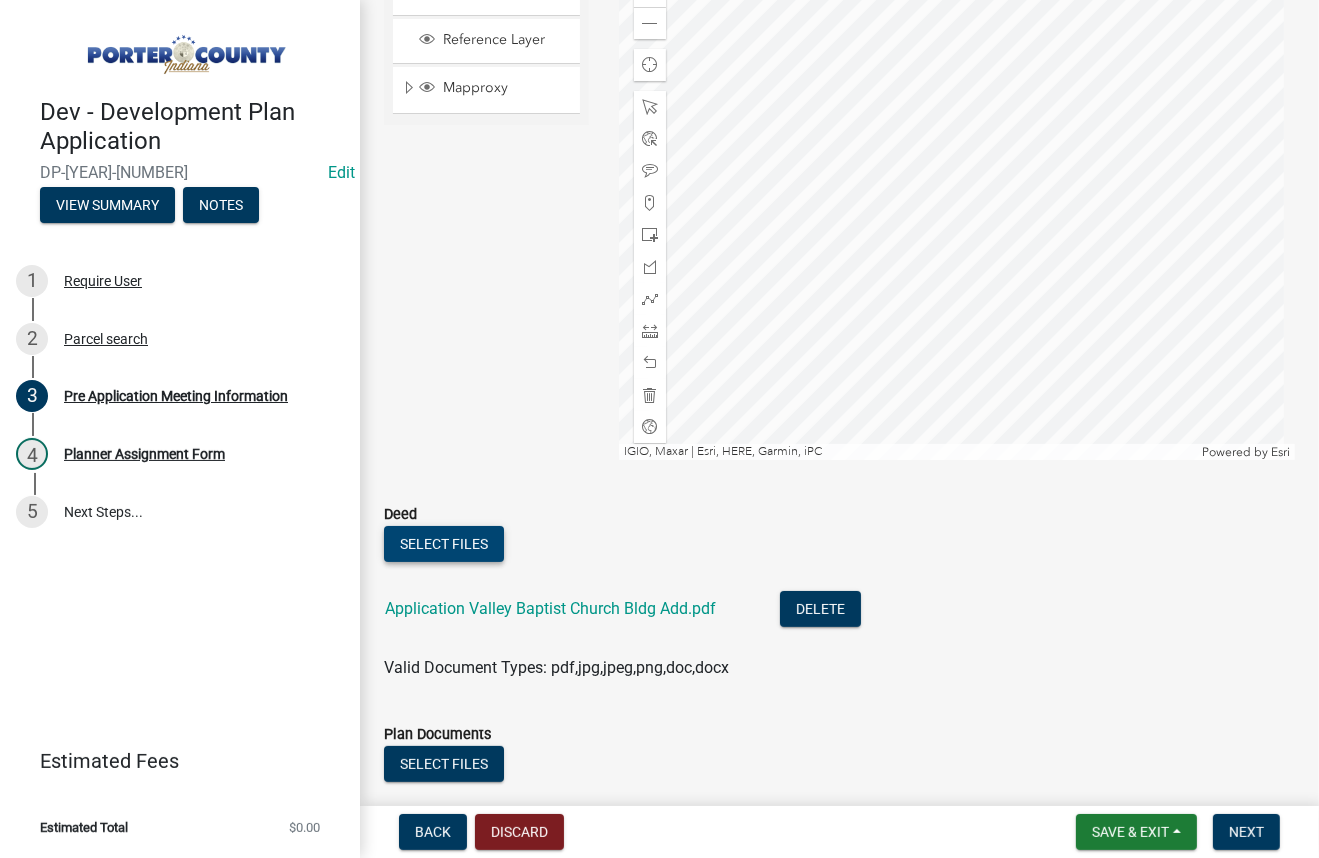 click on "Select files" 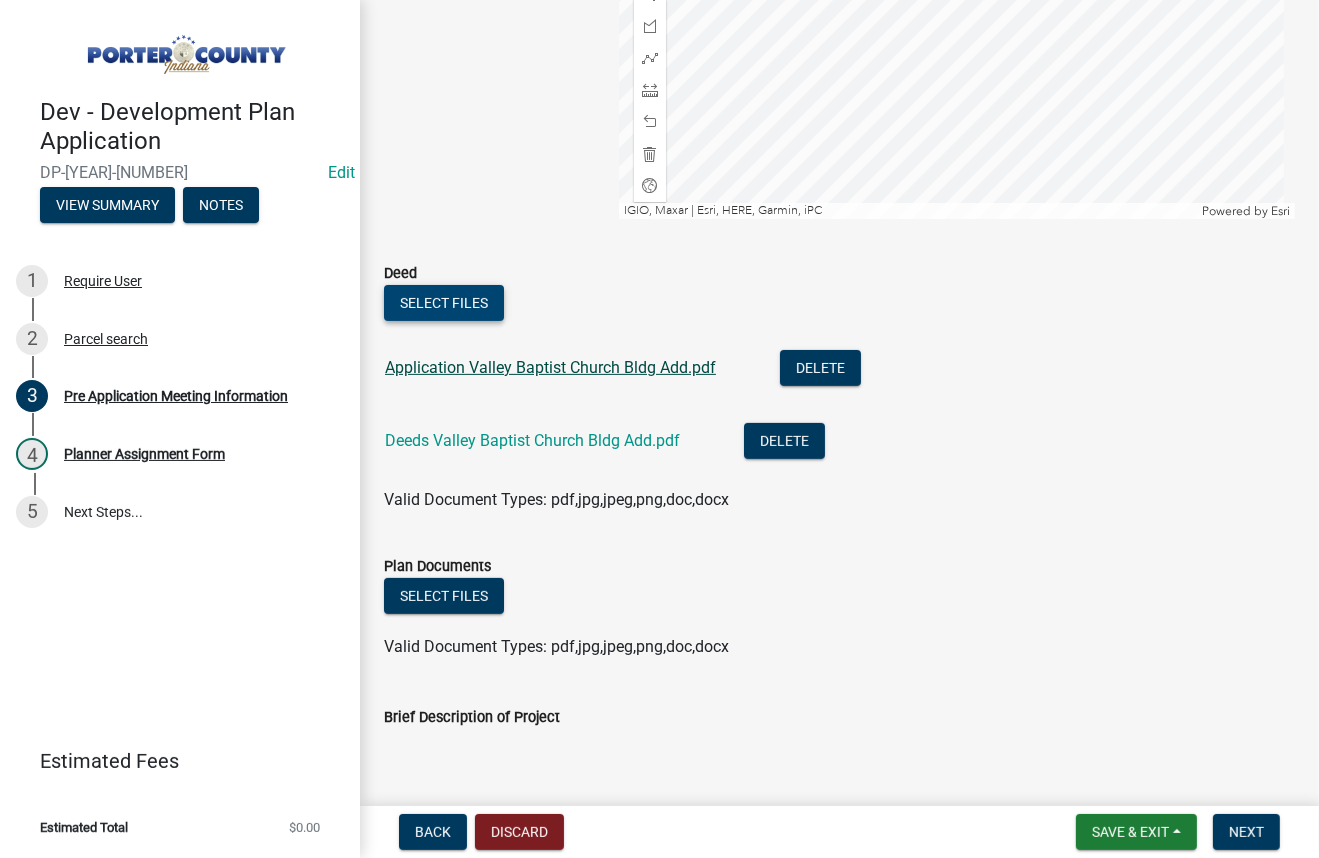 scroll, scrollTop: 500, scrollLeft: 0, axis: vertical 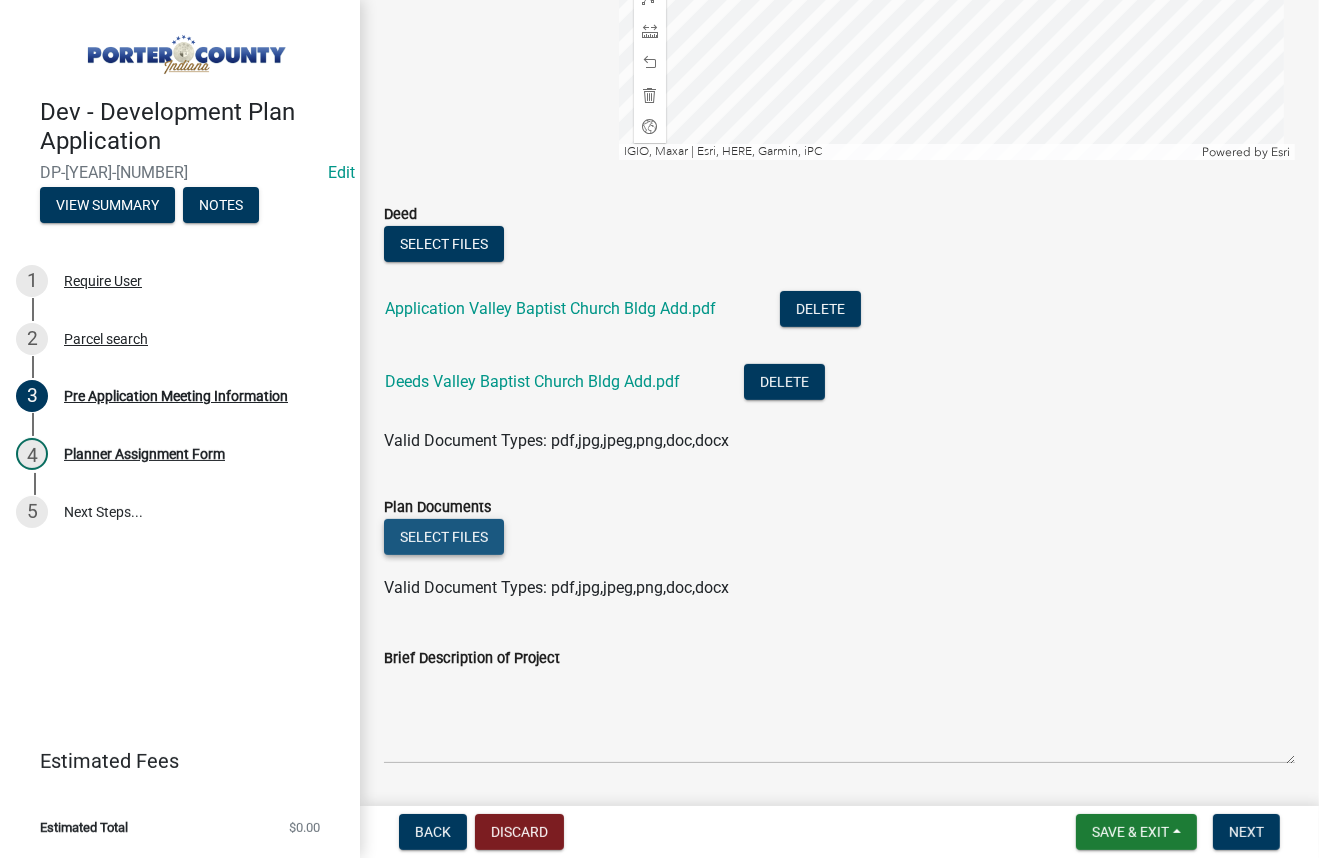 click on "Select files" 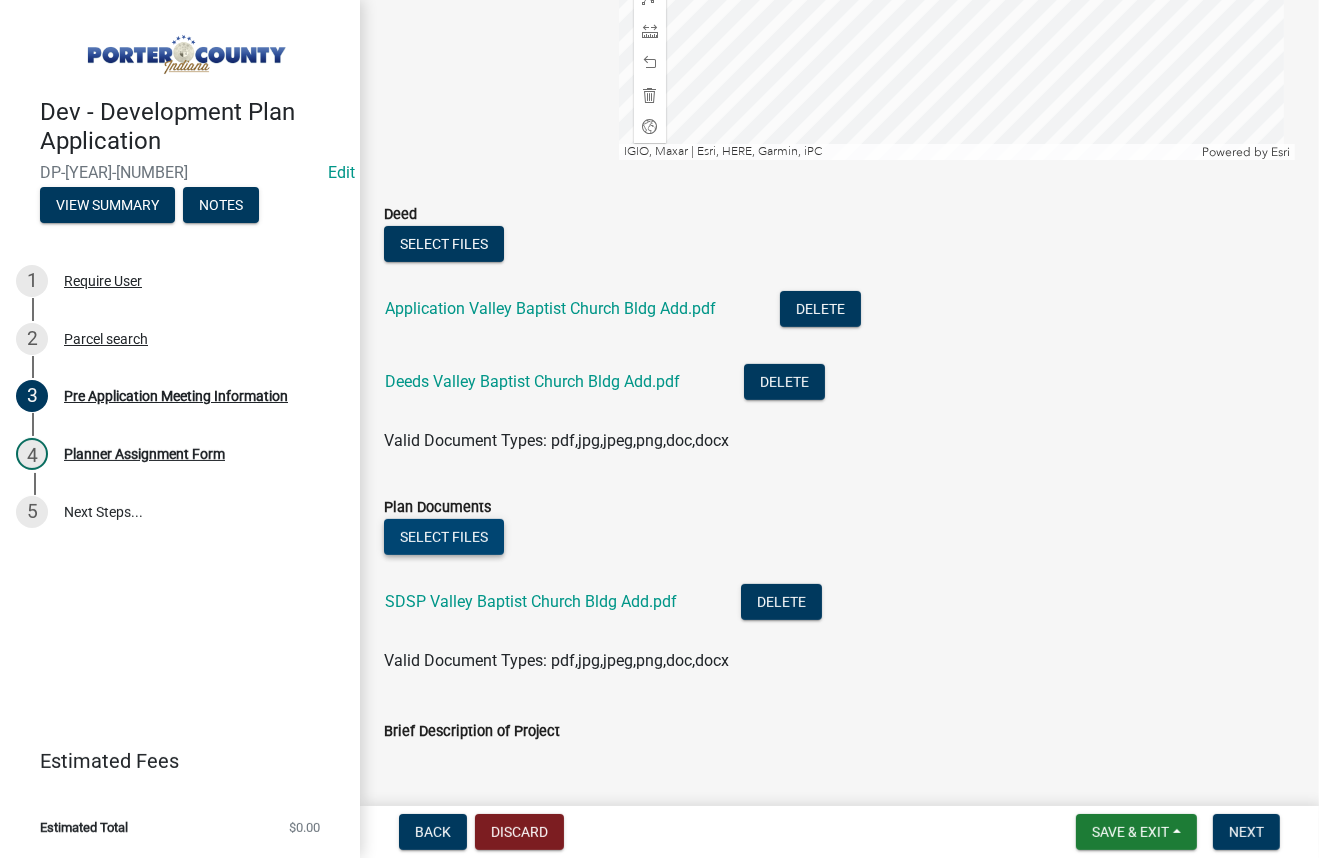 click on "Select files" 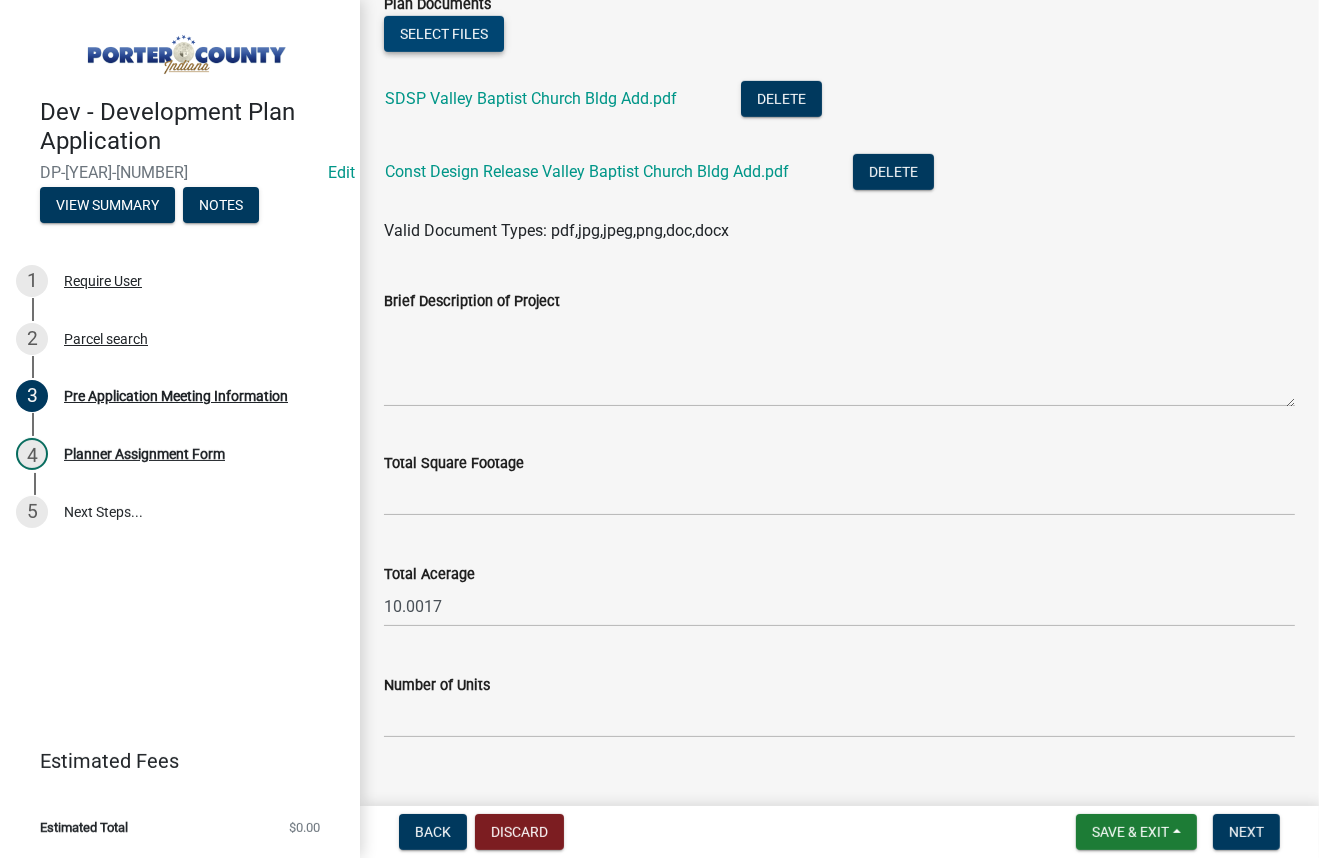 scroll, scrollTop: 1038, scrollLeft: 0, axis: vertical 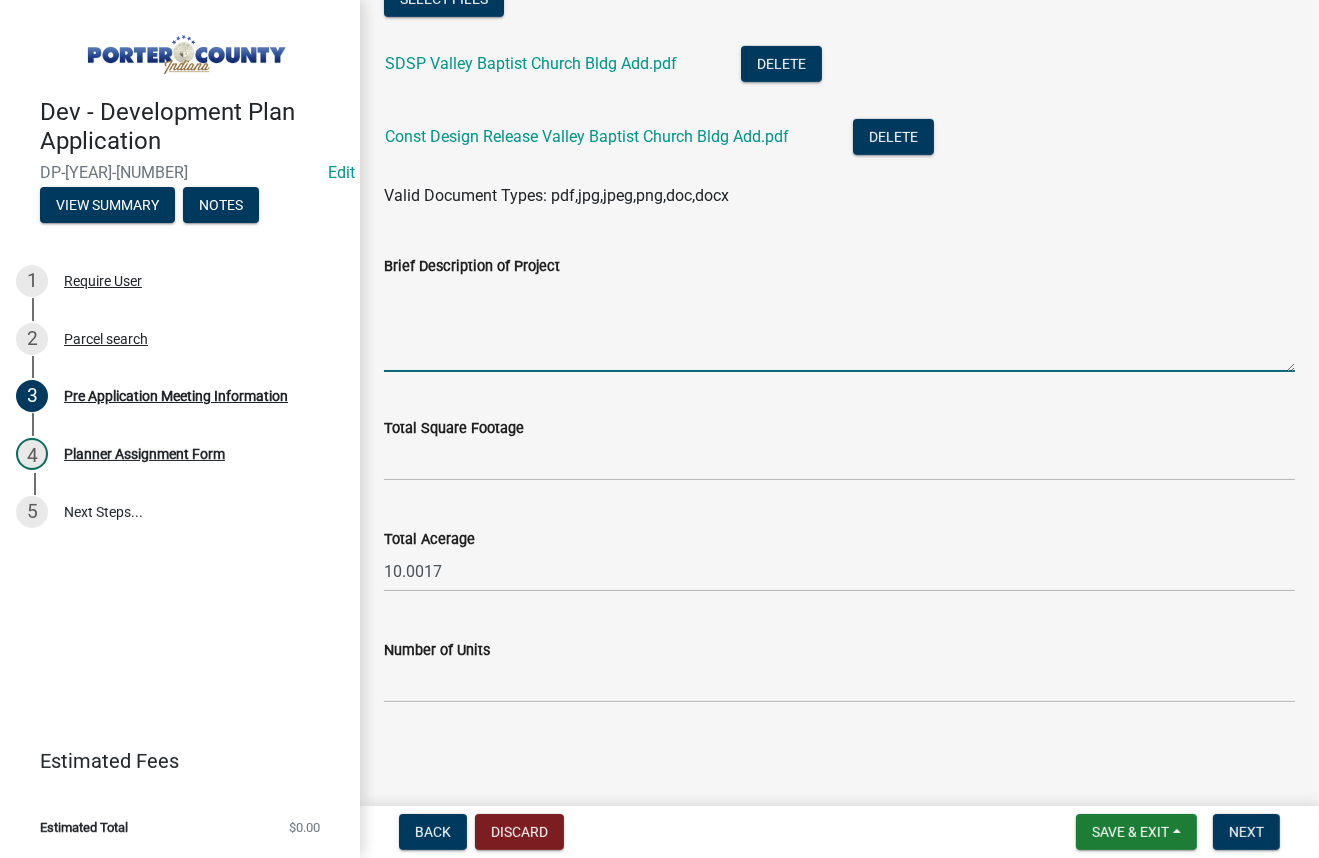 click on "Brief Description of Project" at bounding box center [839, 325] 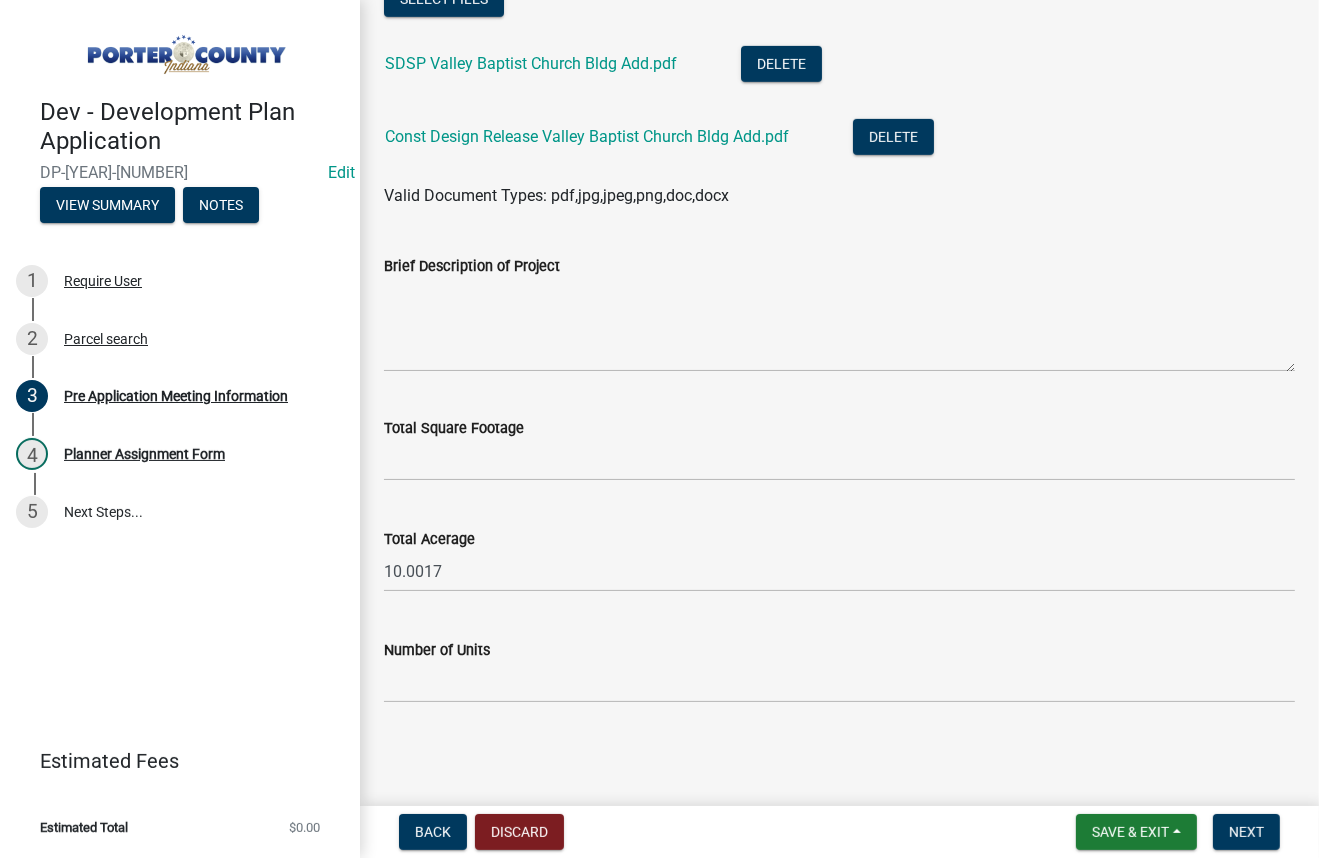 click on "SDSP Valley Baptist Church Bldg Add.pdf  Delete" 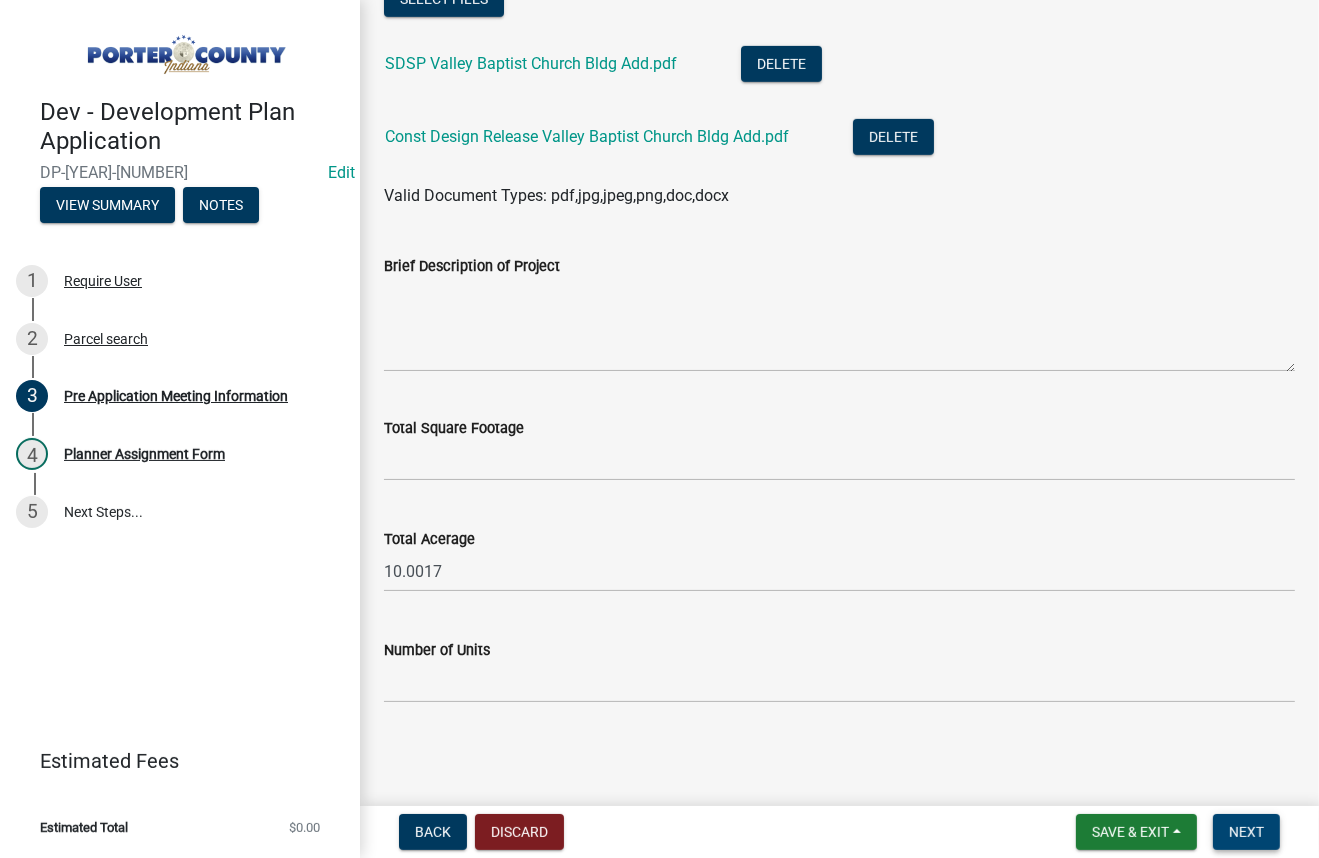 click on "Next" at bounding box center [1246, 832] 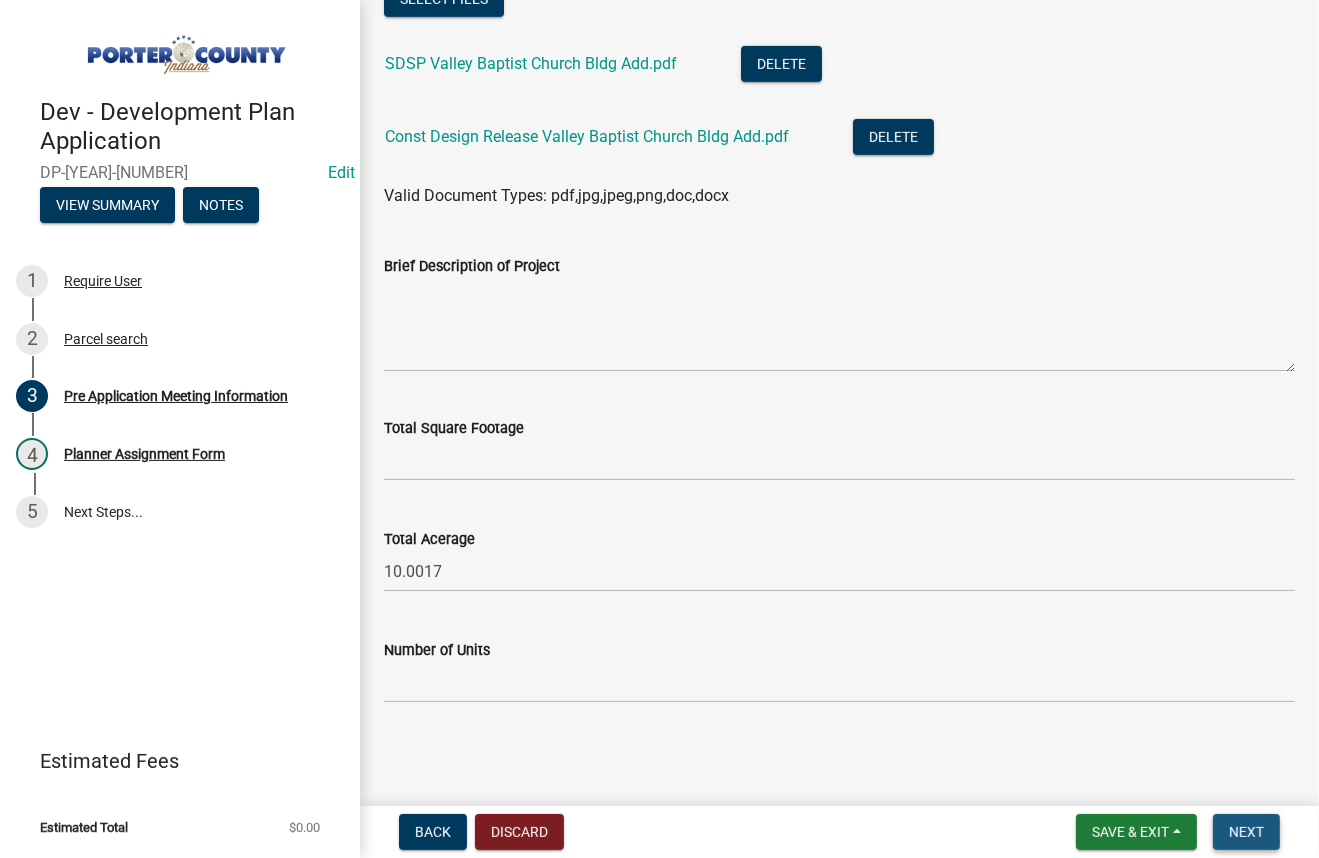 scroll, scrollTop: 0, scrollLeft: 0, axis: both 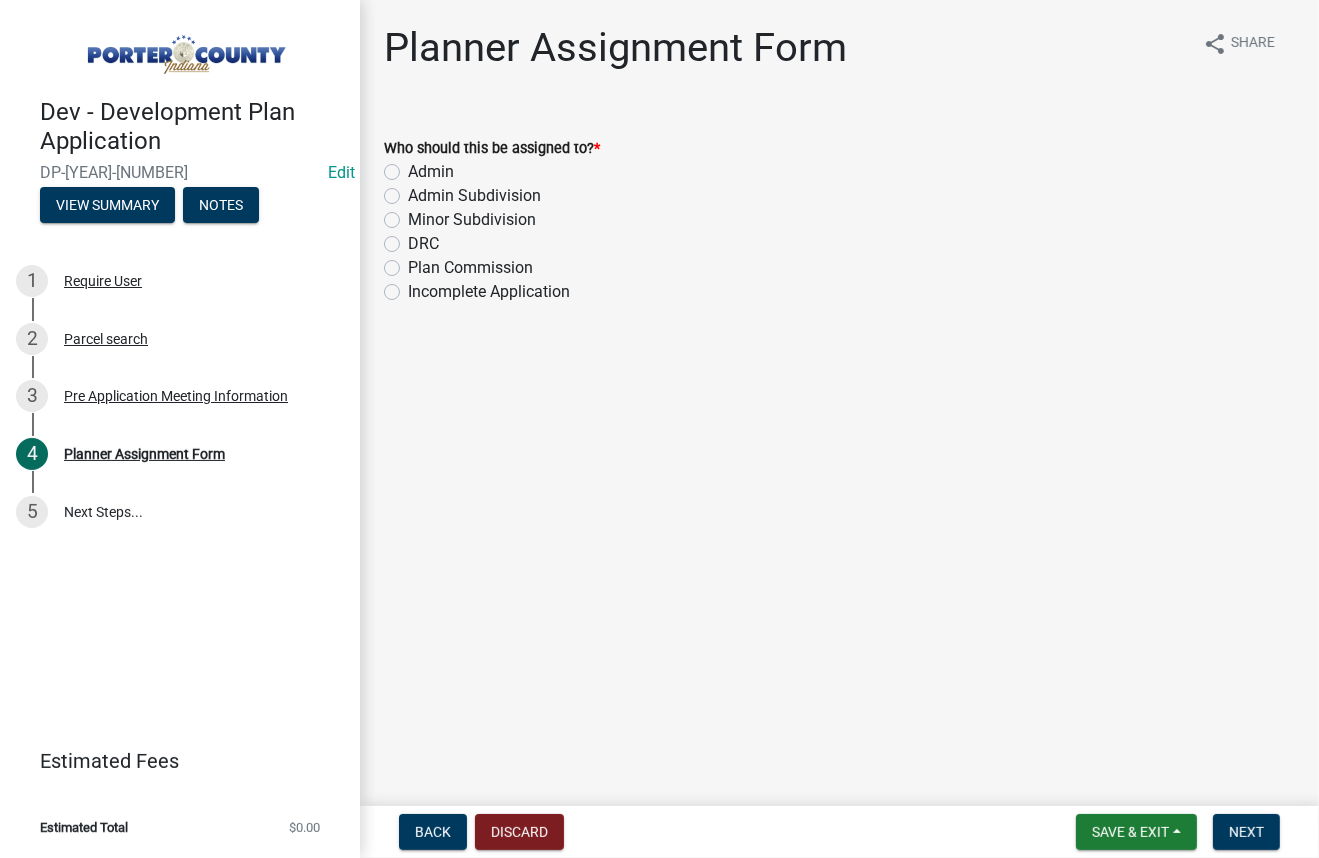 click on "DRC" 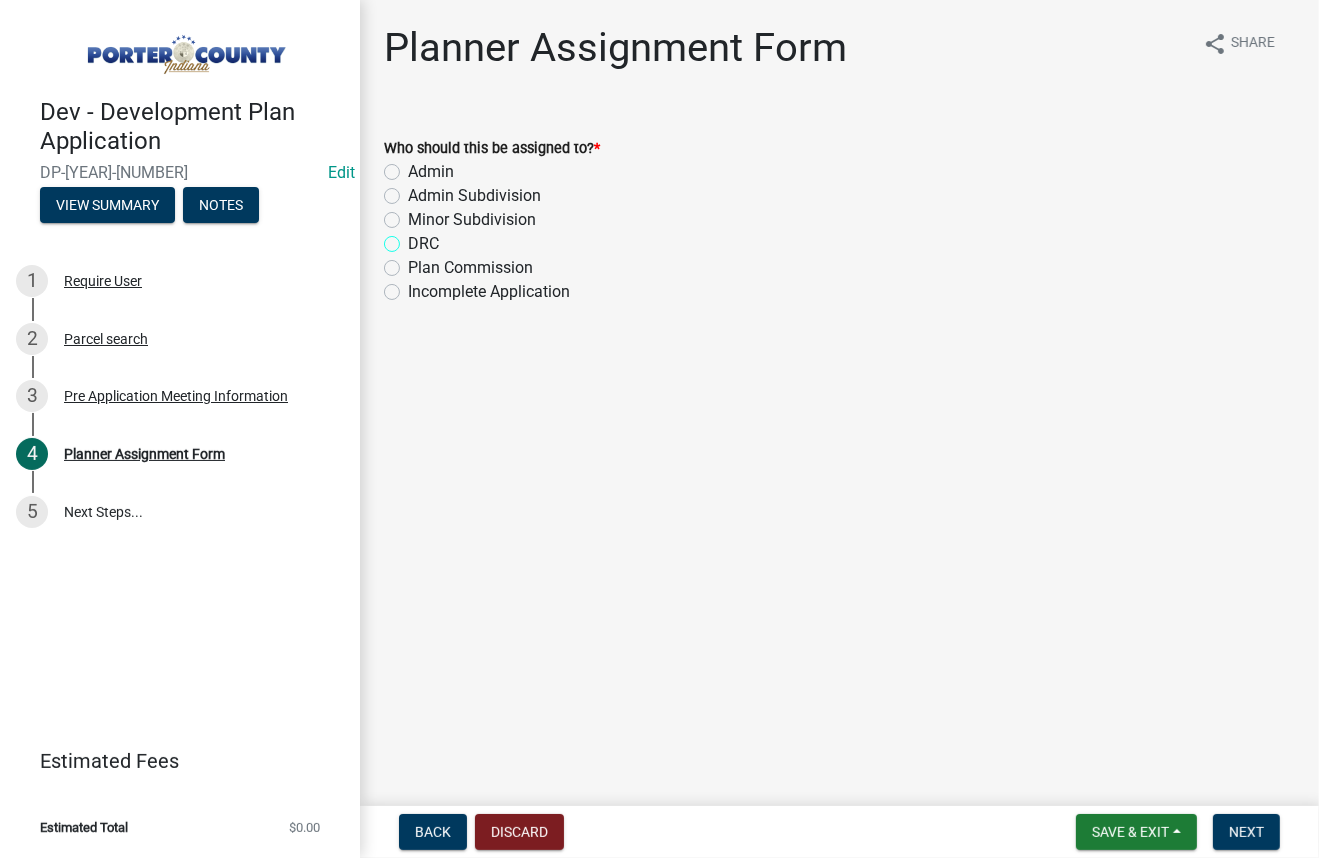 click on "DRC" at bounding box center [414, 238] 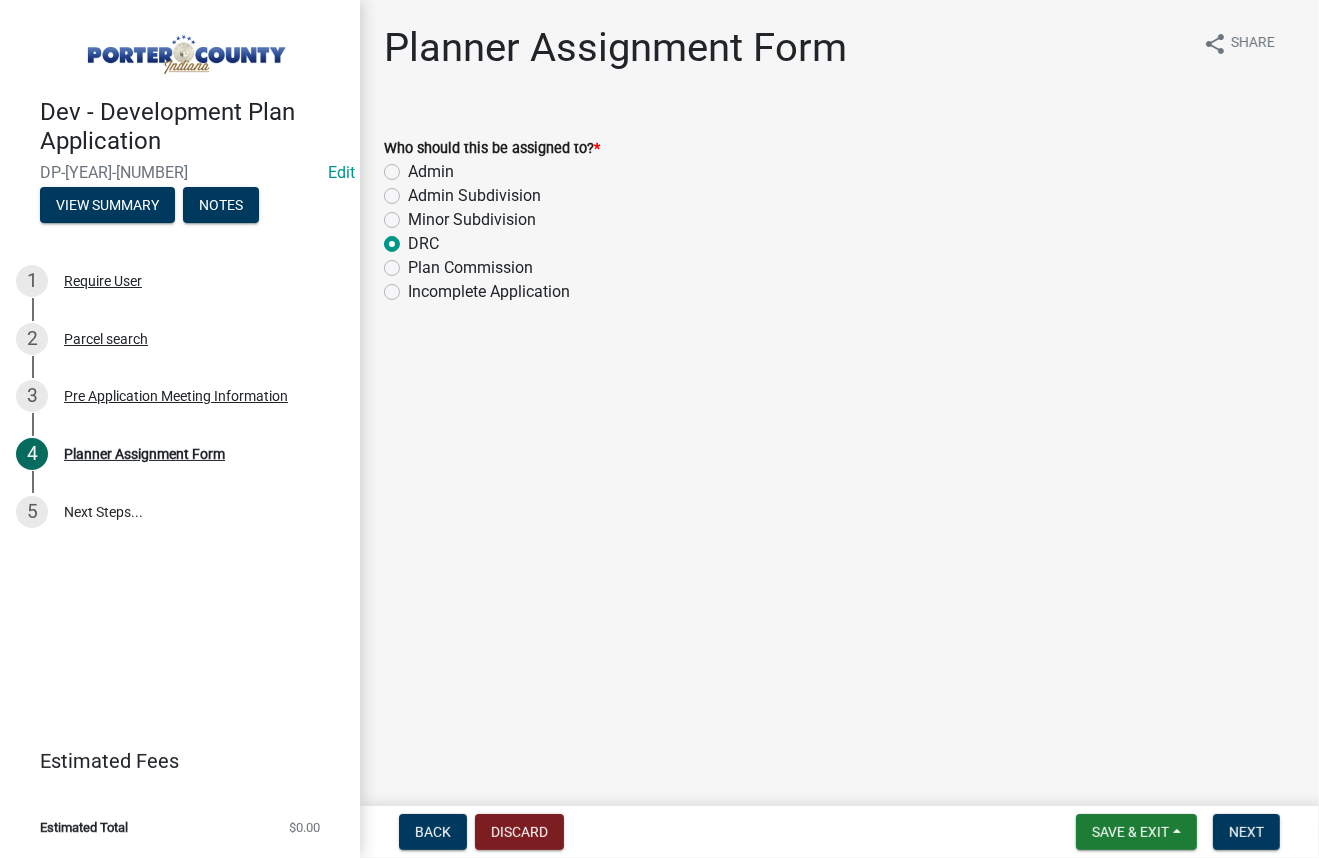 radio on "true" 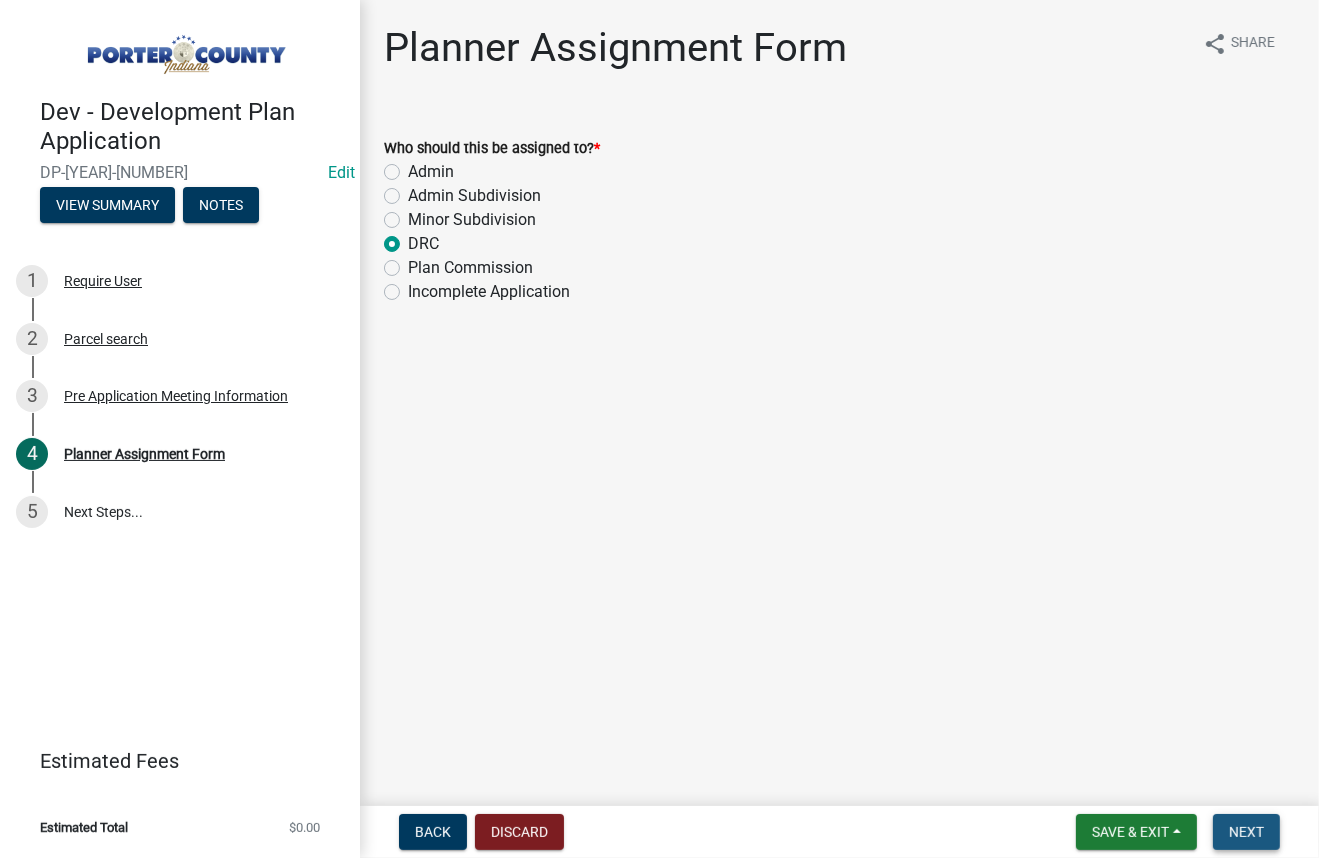 click on "Next" at bounding box center [1246, 832] 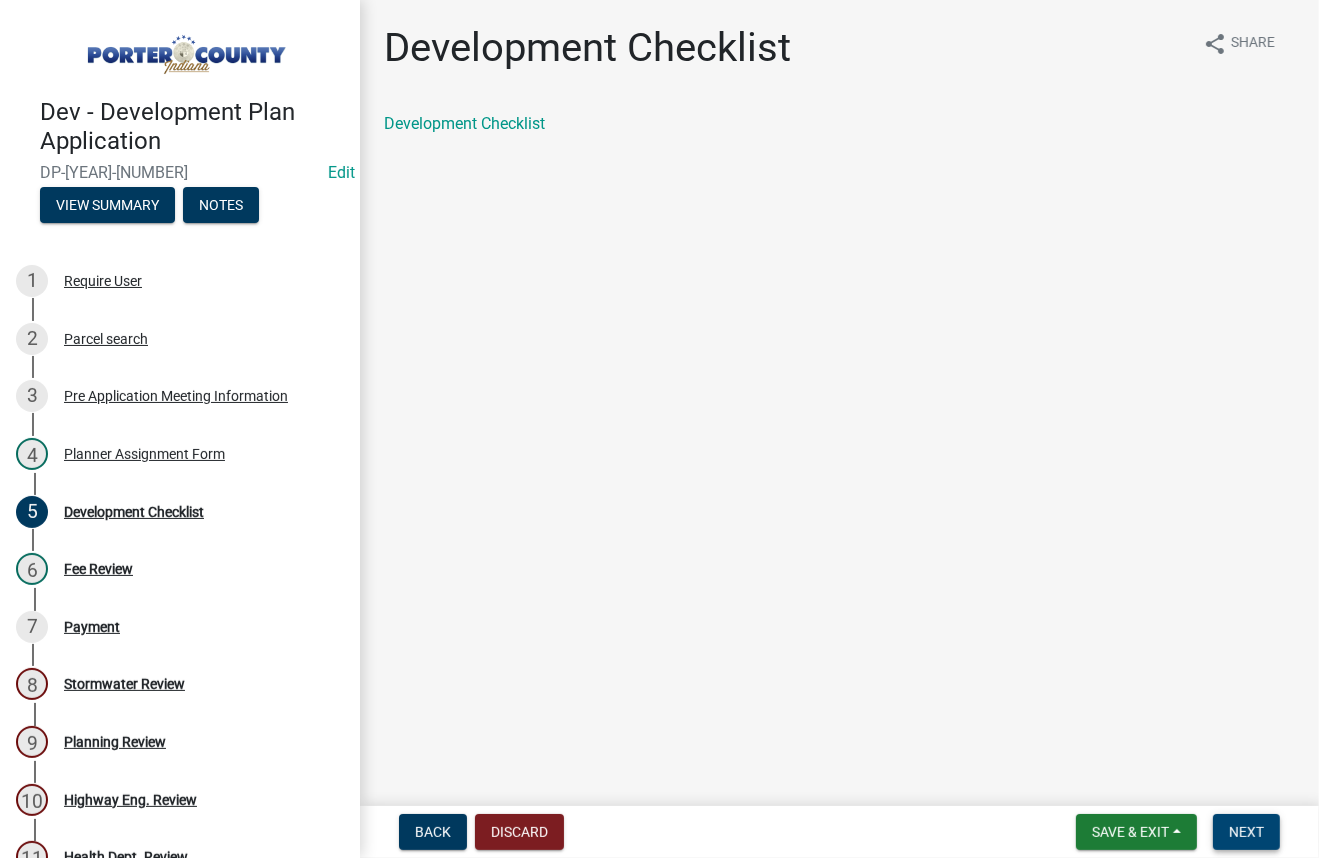 click on "Next" at bounding box center [1246, 832] 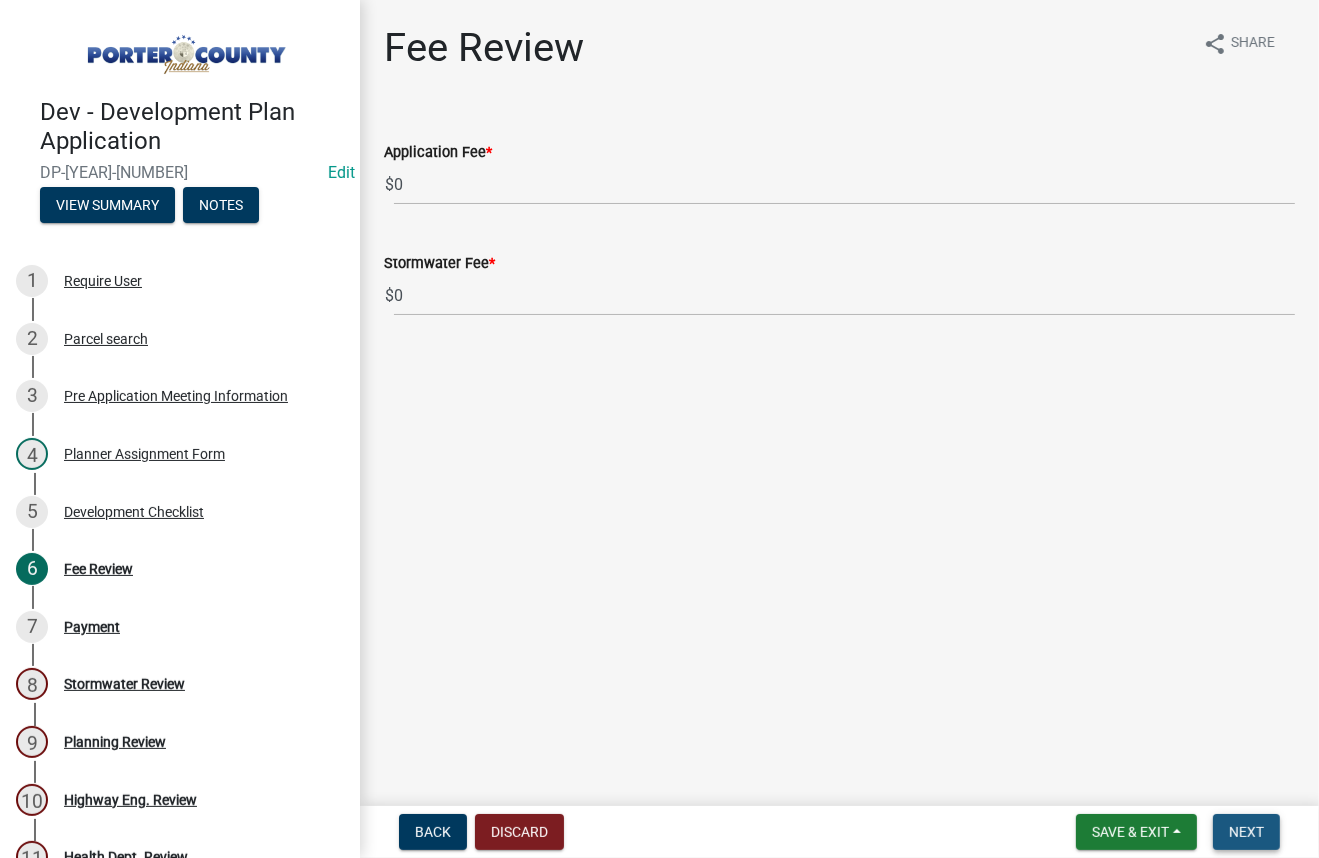 drag, startPoint x: 1235, startPoint y: 838, endPoint x: -42, endPoint y: 441, distance: 1337.2876 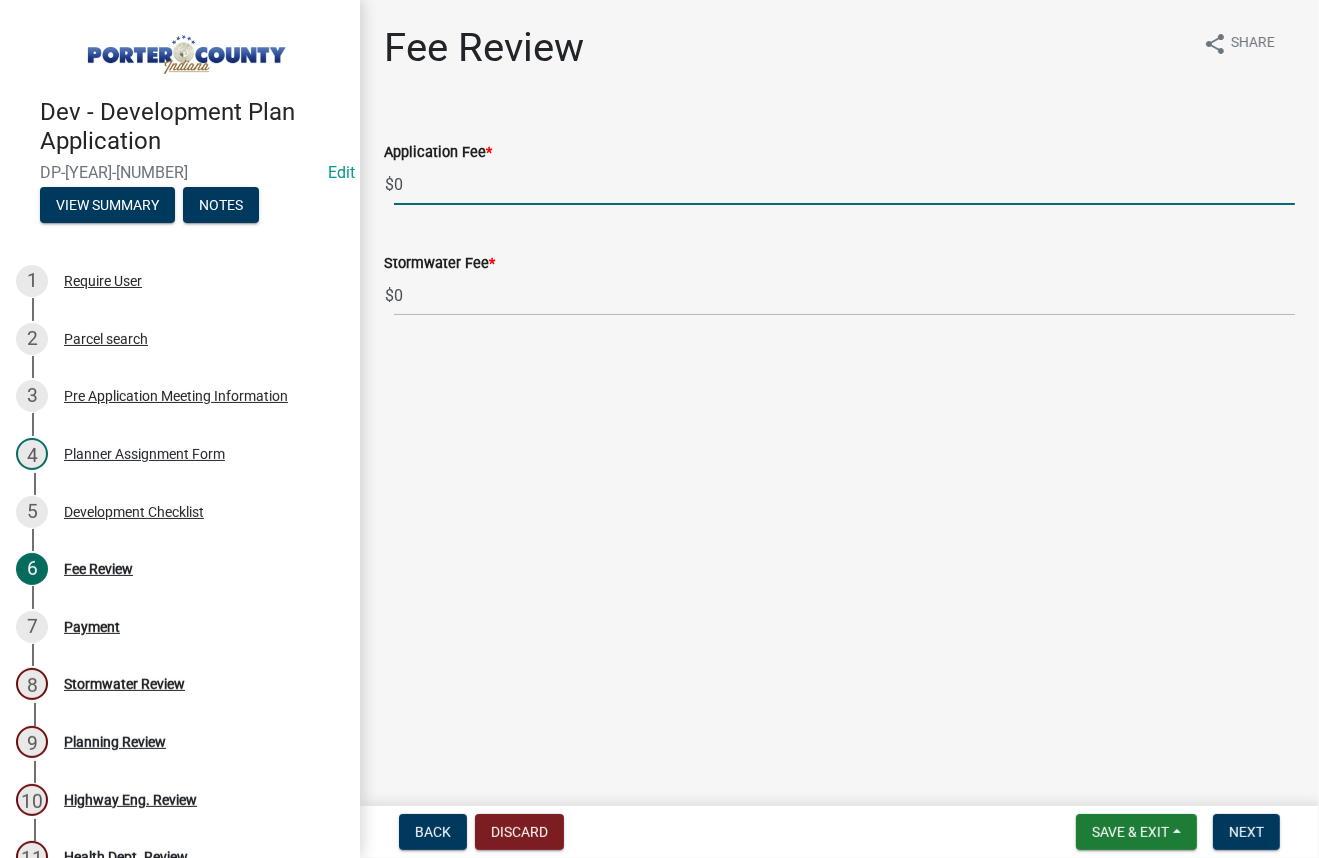 click on "0" at bounding box center (844, 184) 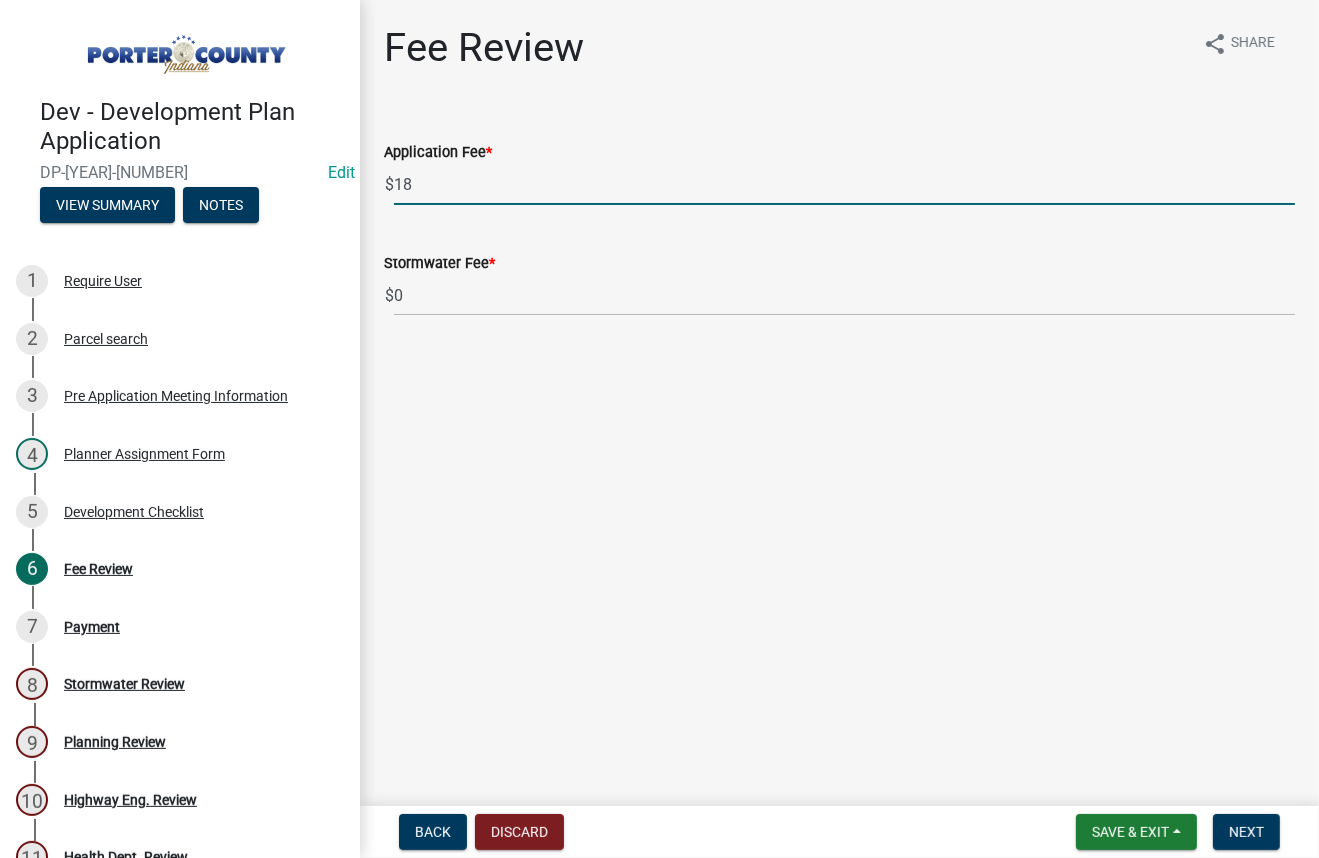 type on "1" 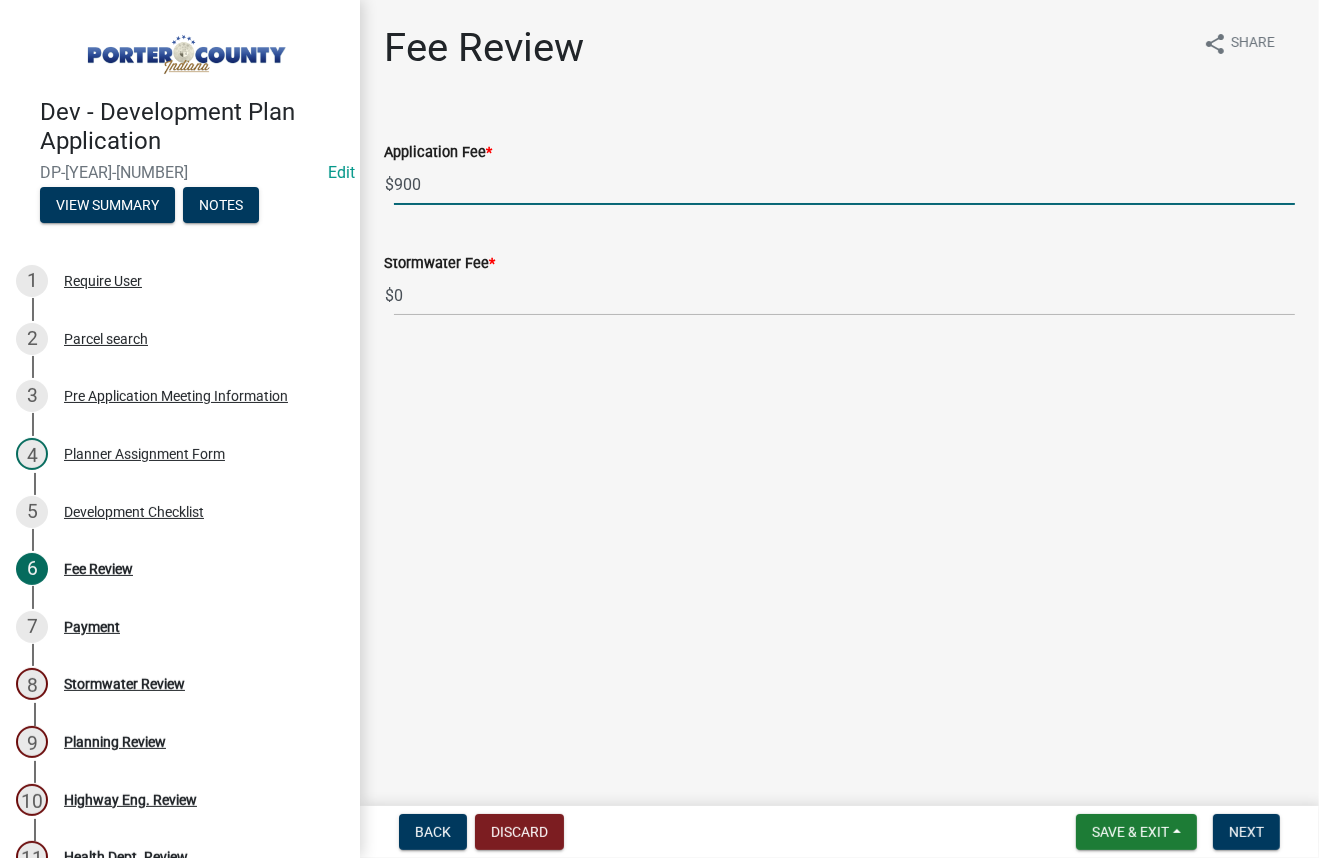 type on "900" 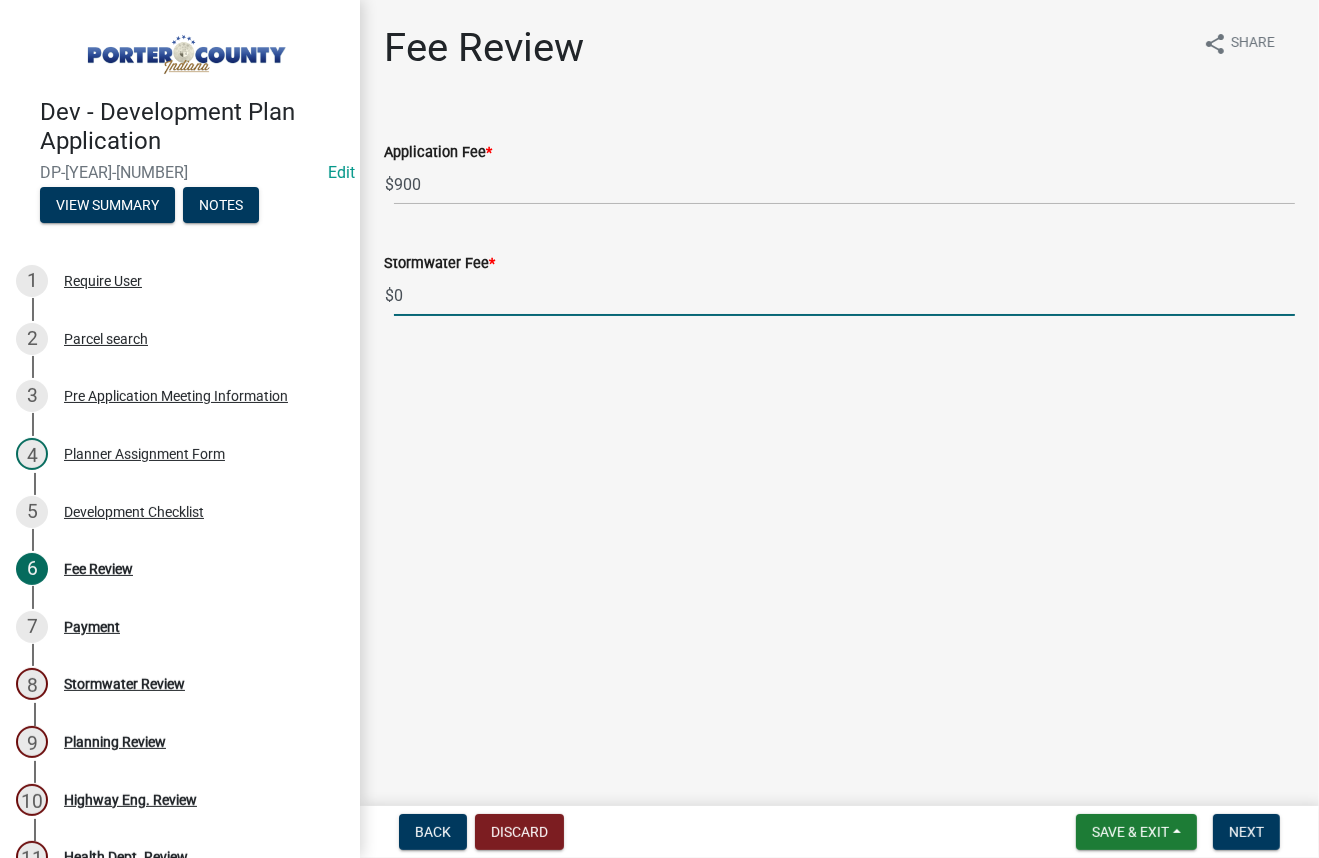click on "0" at bounding box center [844, 295] 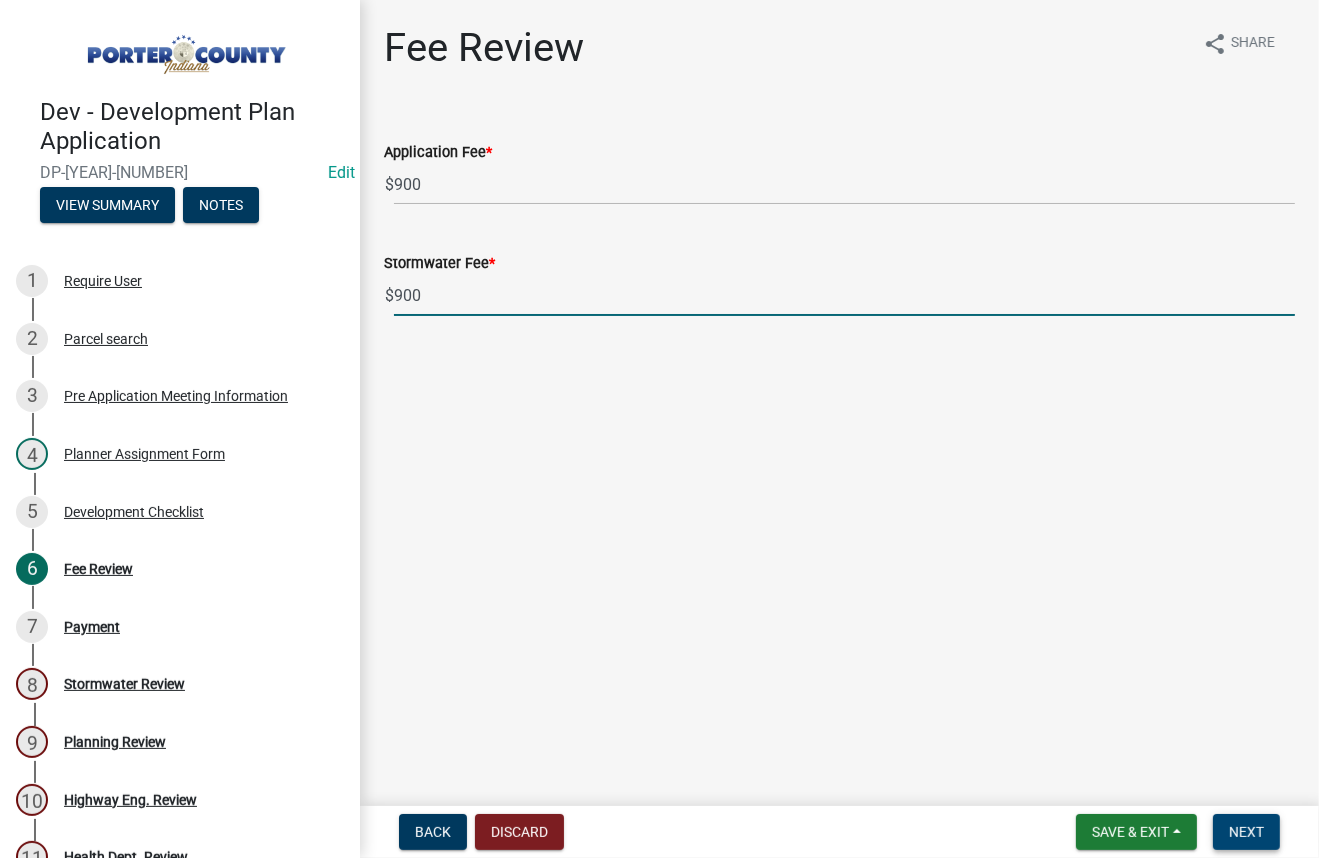 type on "900" 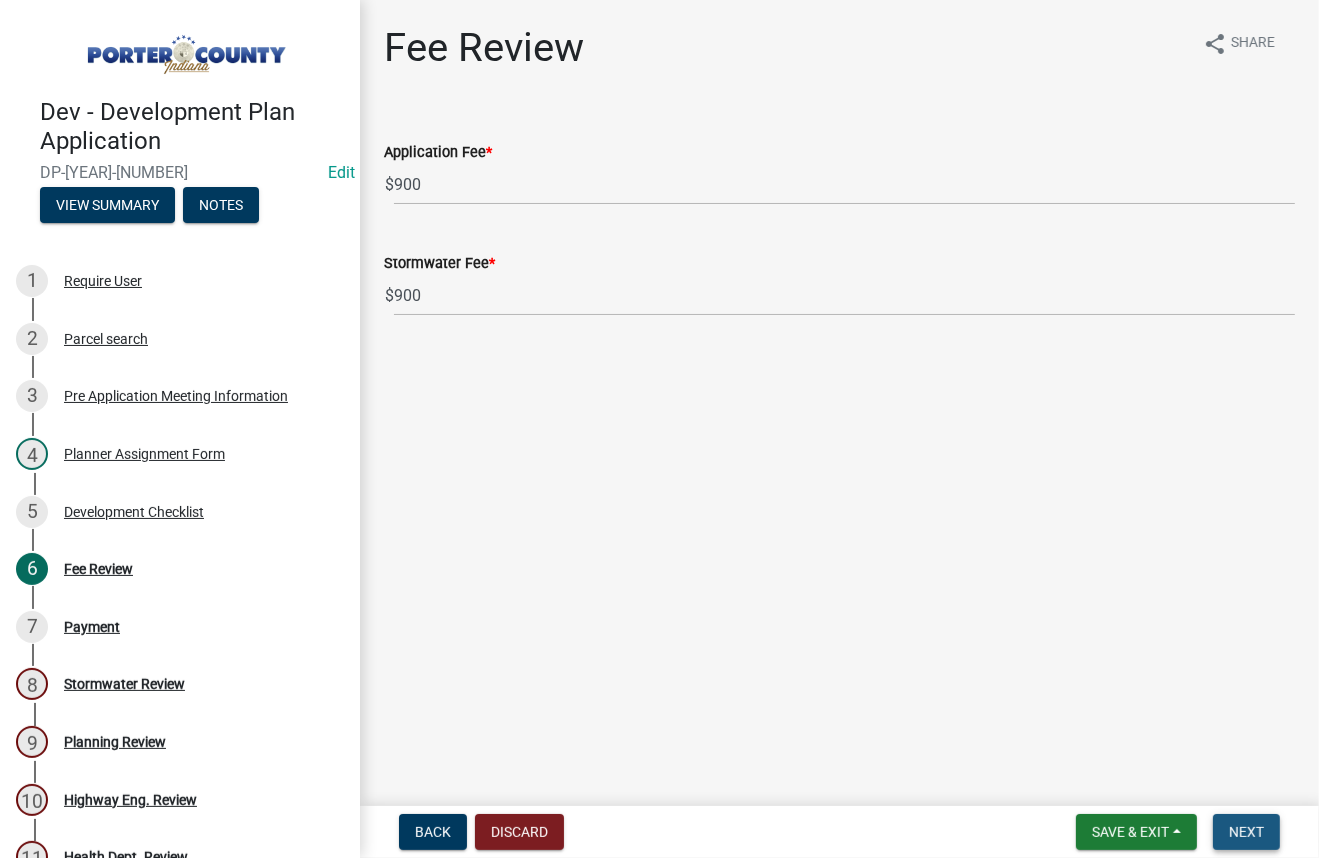 click on "Next" at bounding box center (1246, 832) 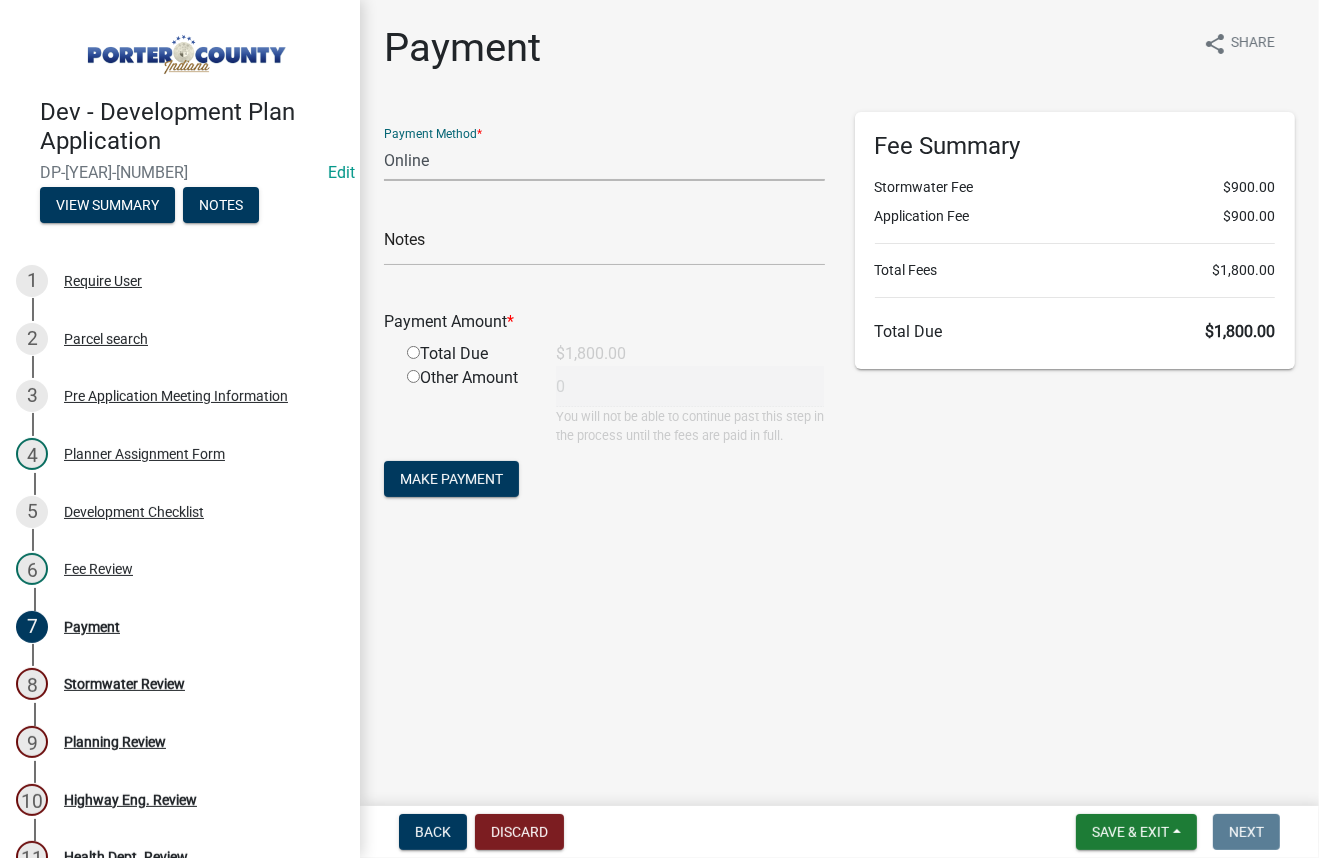 click on "Credit Card POS Check Cash Online" 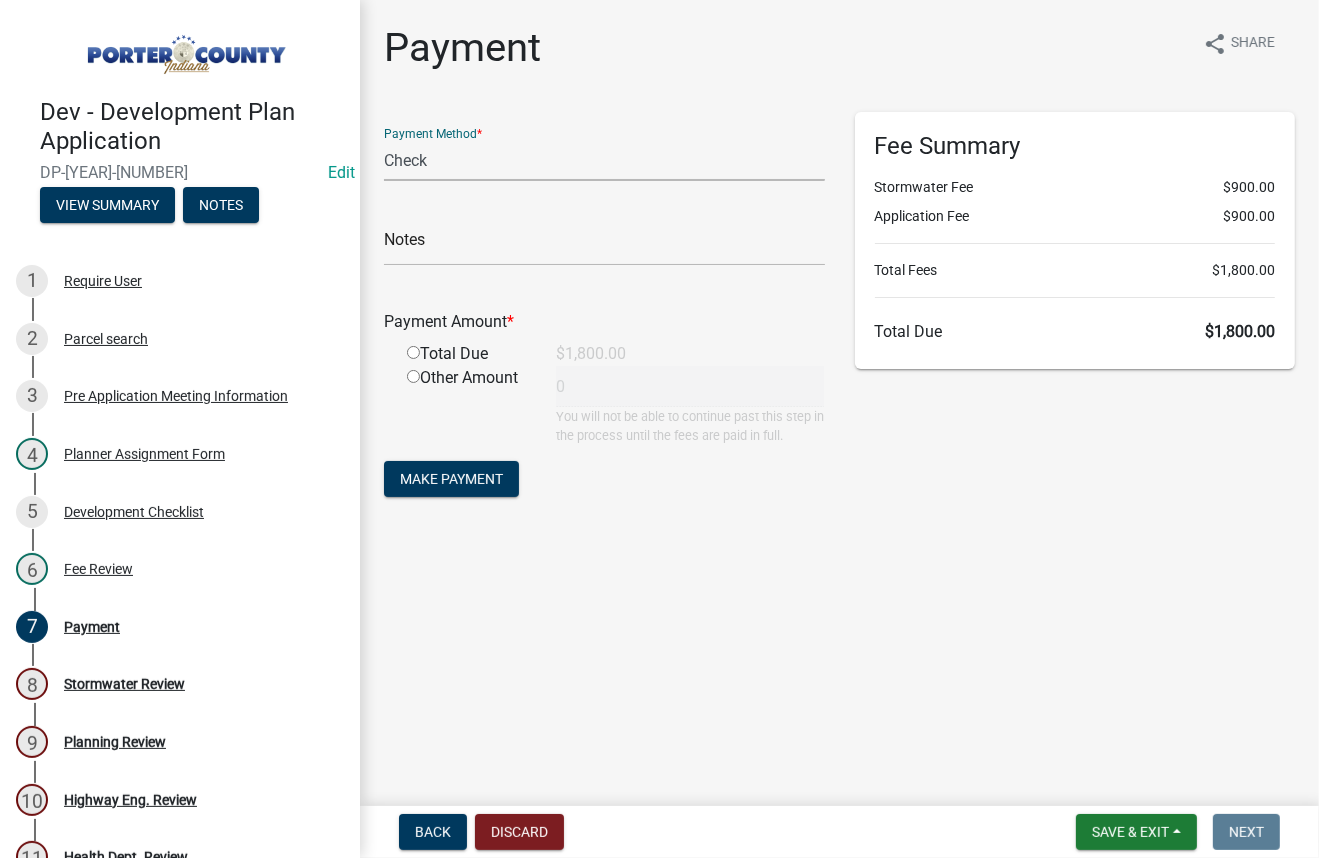 click on "Credit Card POS Check Cash Online" 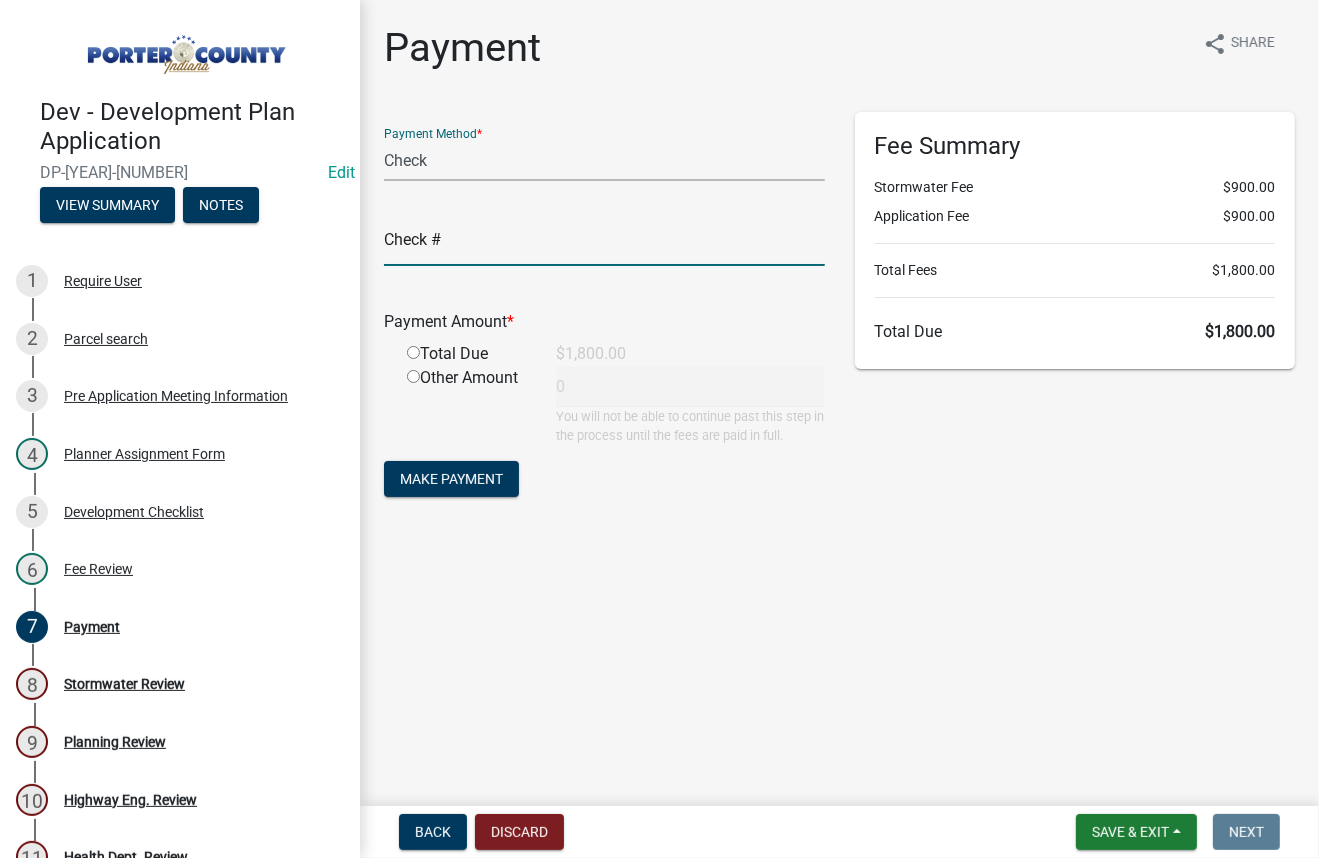 click 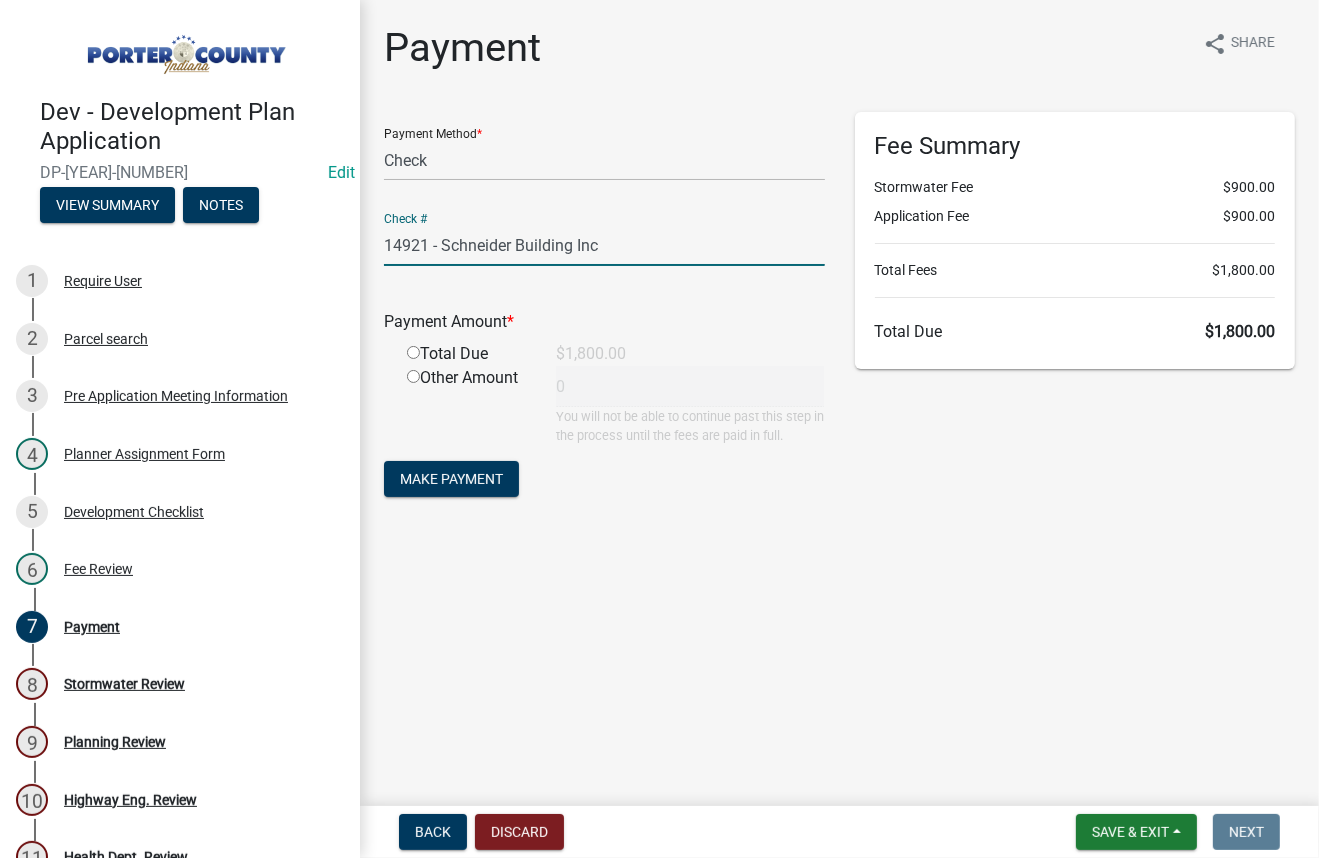type on "14921 - Schneider Building Inc" 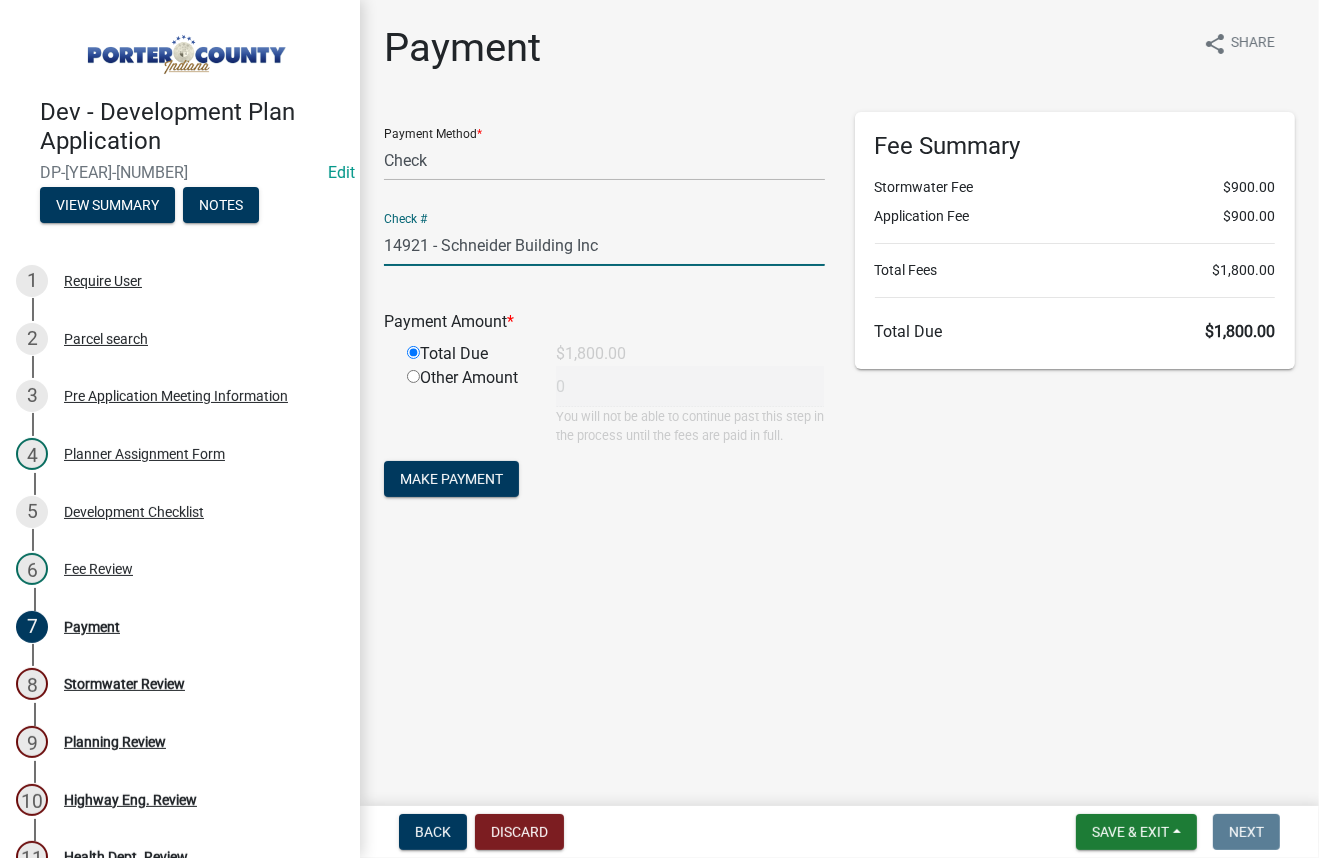 type on "1800" 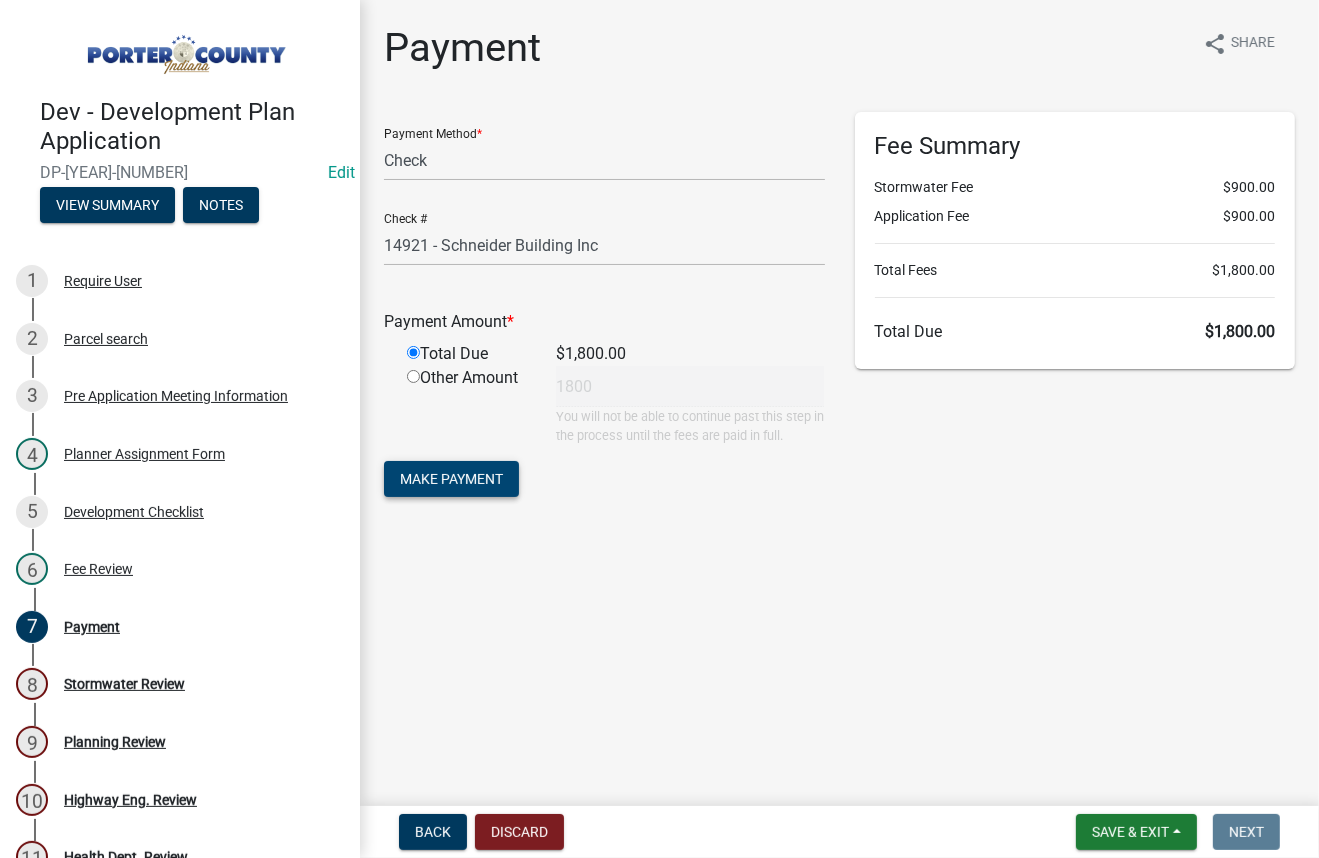 click on "Make Payment" 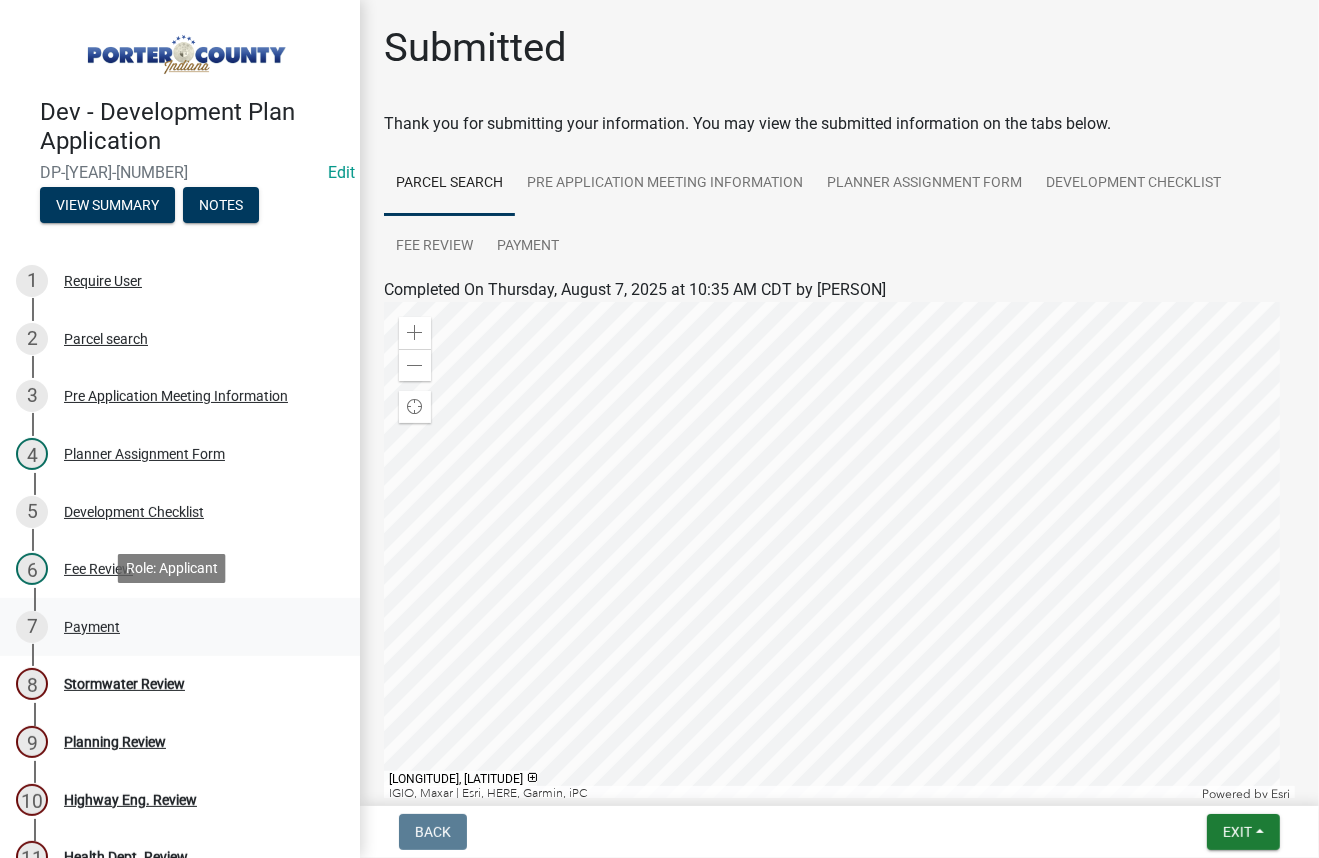 click on "7     Payment" at bounding box center [172, 627] 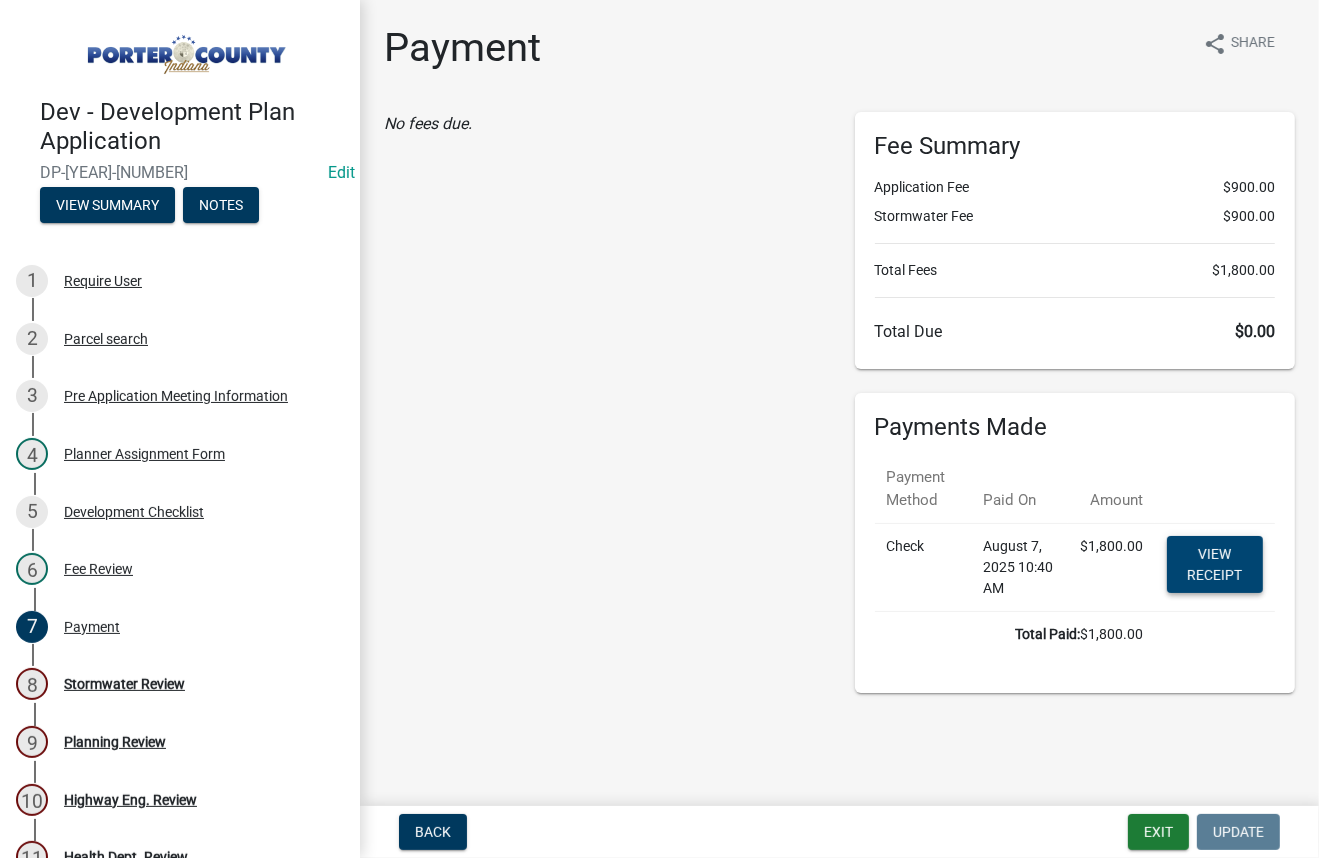 click on "View receipt" 